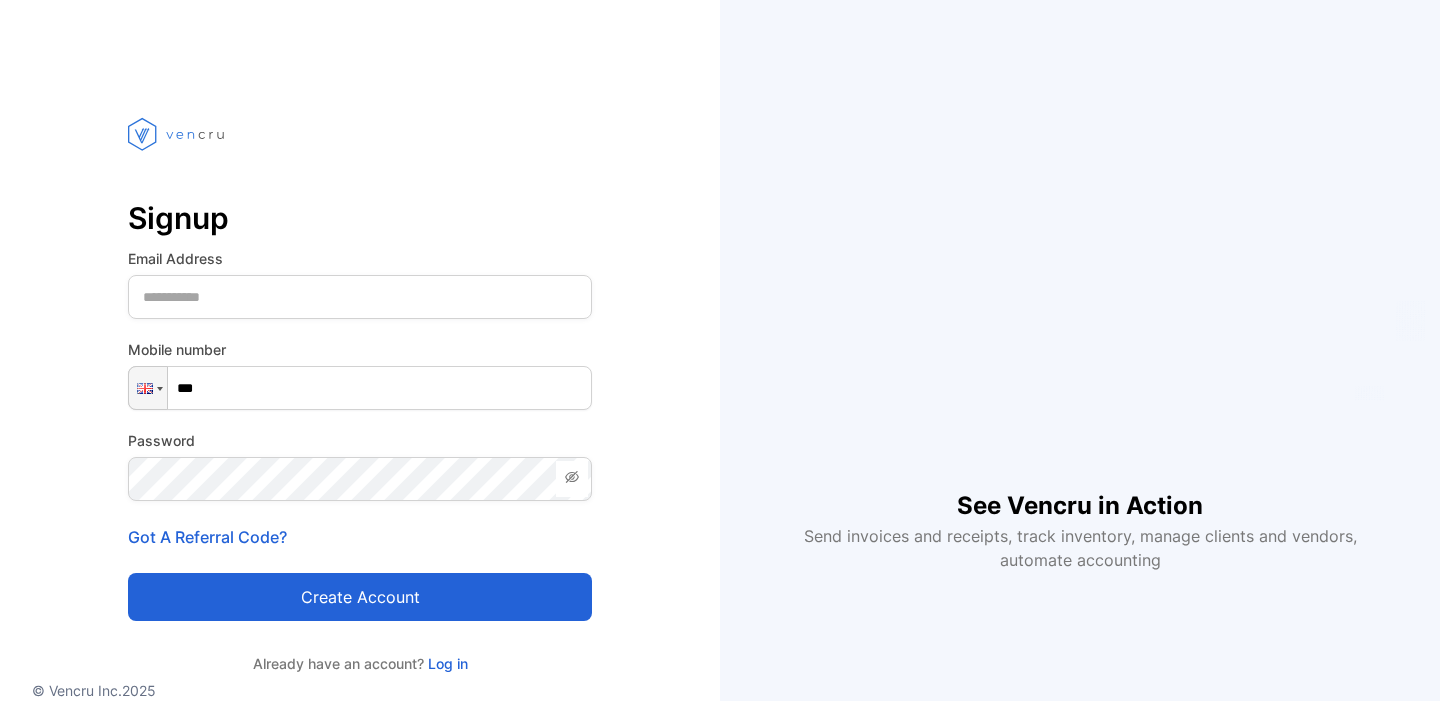 scroll, scrollTop: 0, scrollLeft: 0, axis: both 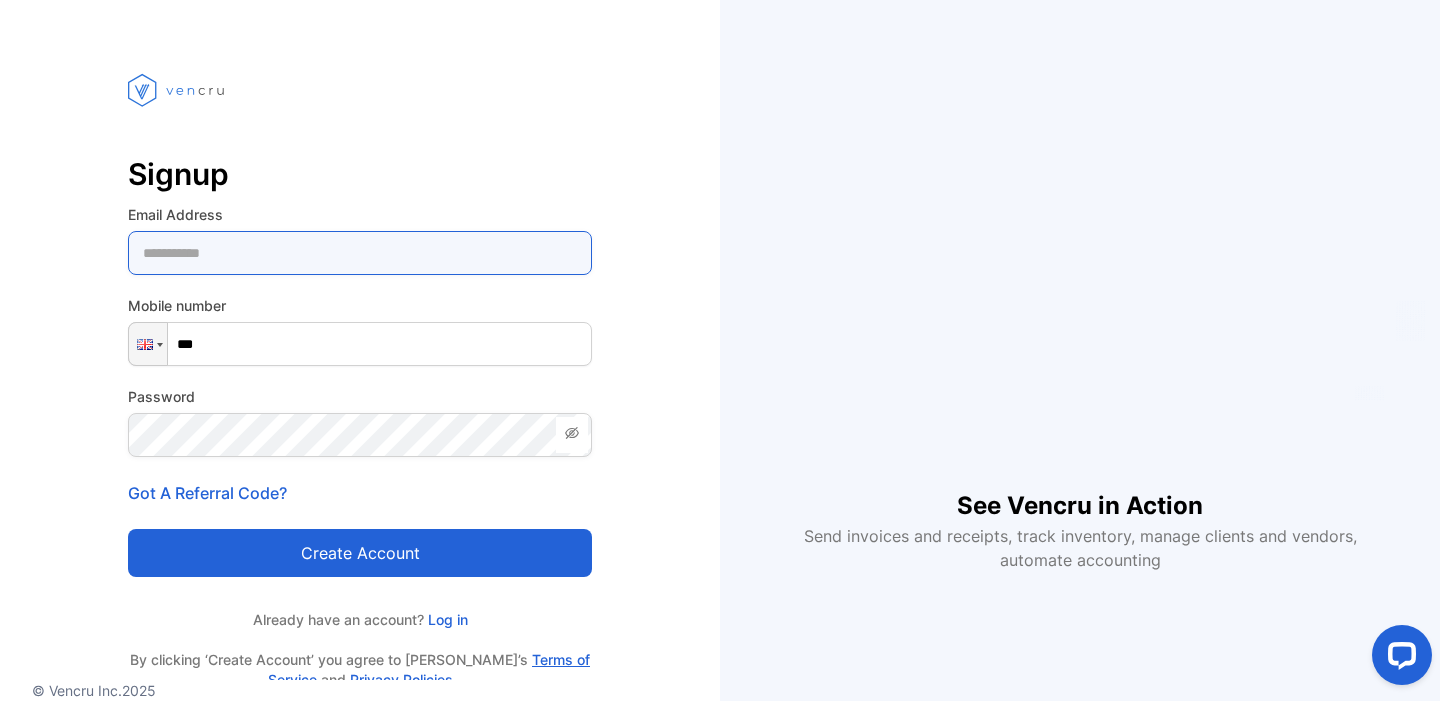 click at bounding box center [360, 253] 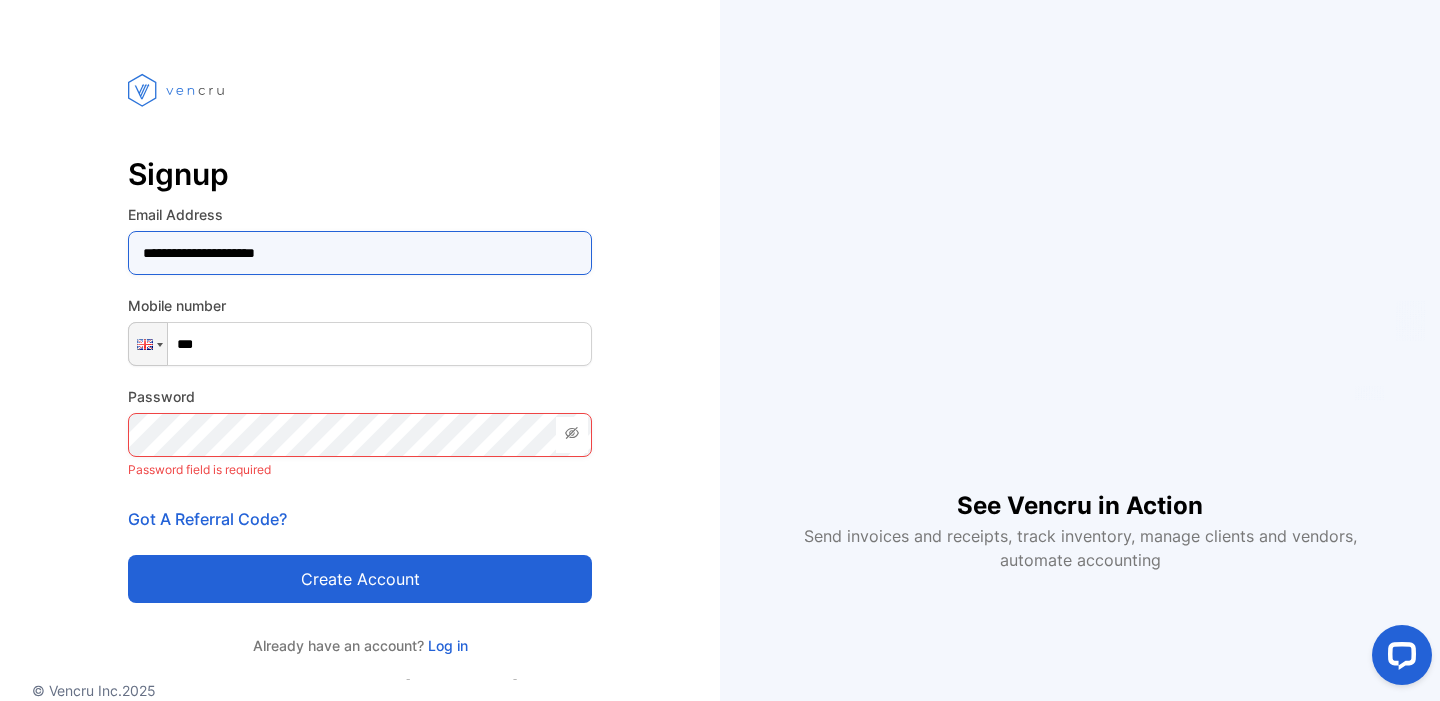 type on "**********" 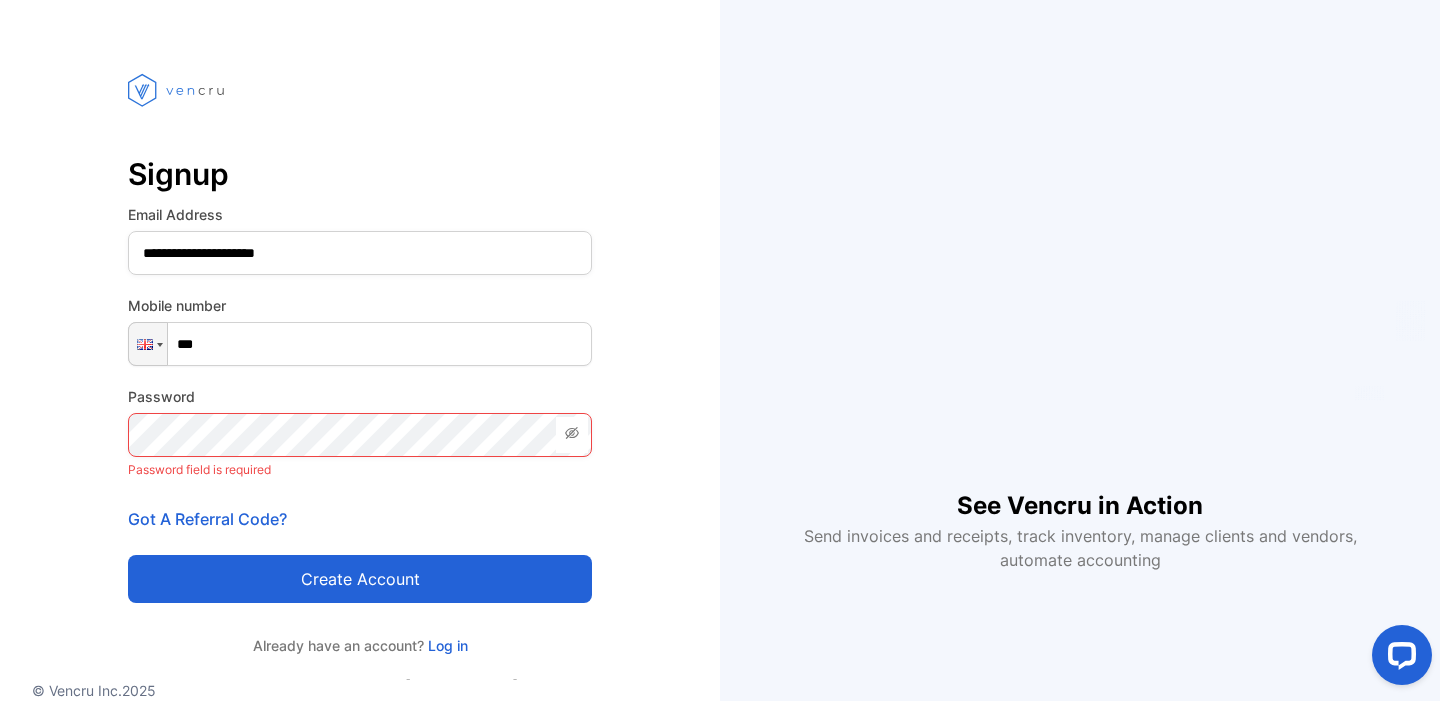 click on "***" at bounding box center [360, 344] 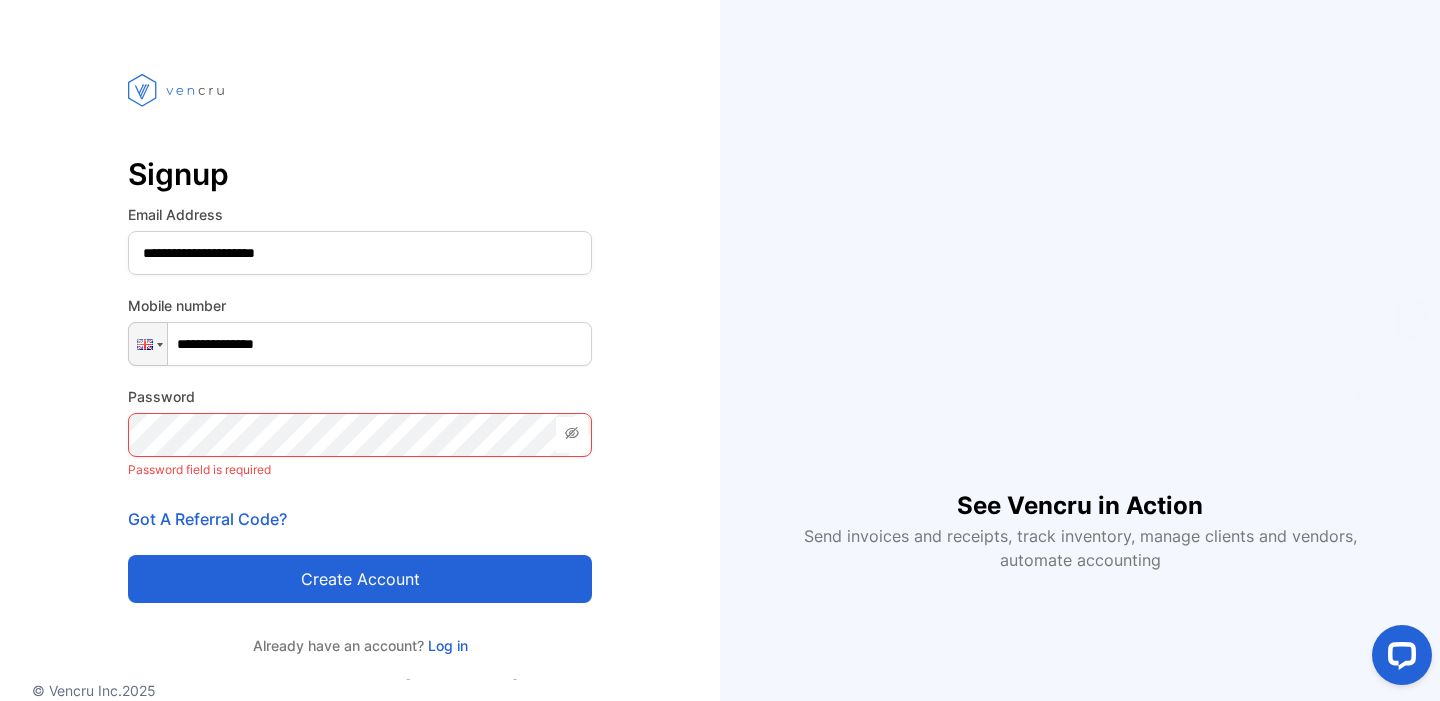 type on "**********" 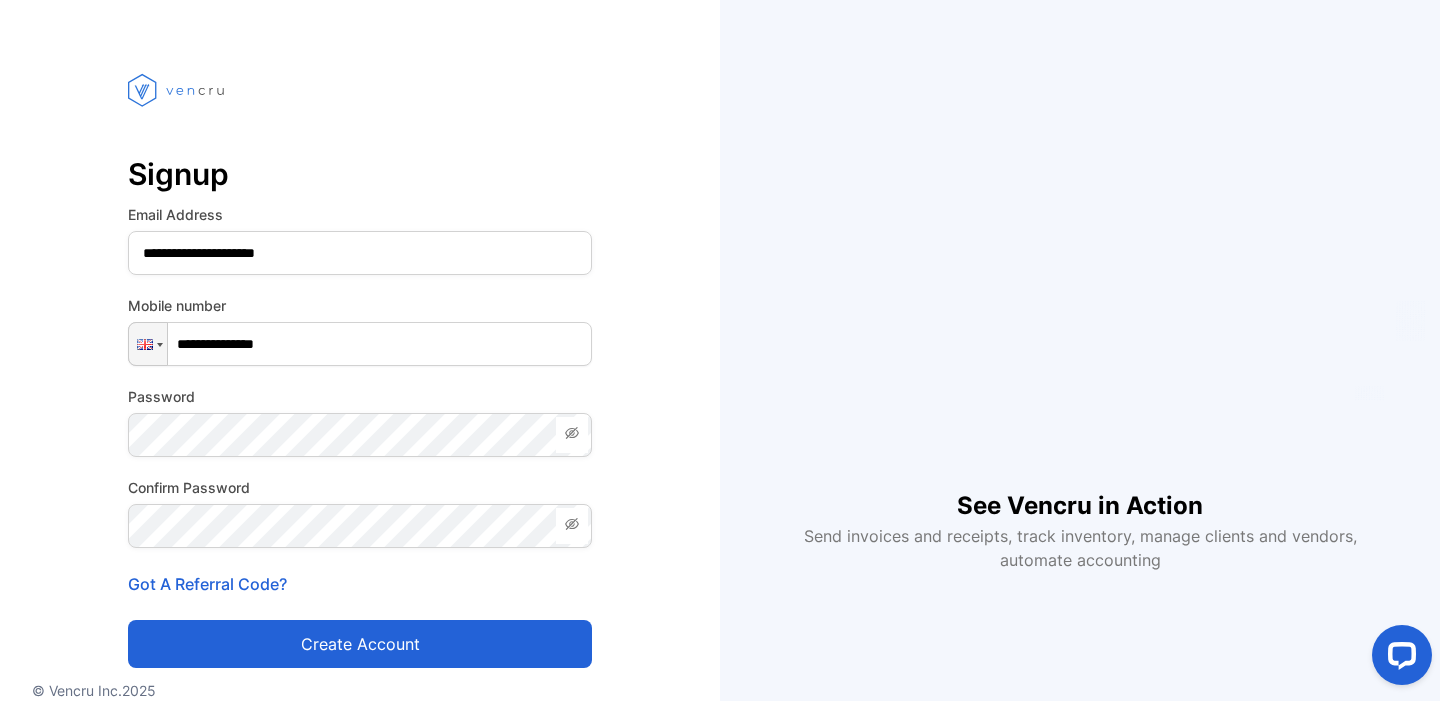 click on "Create account" at bounding box center (360, 644) 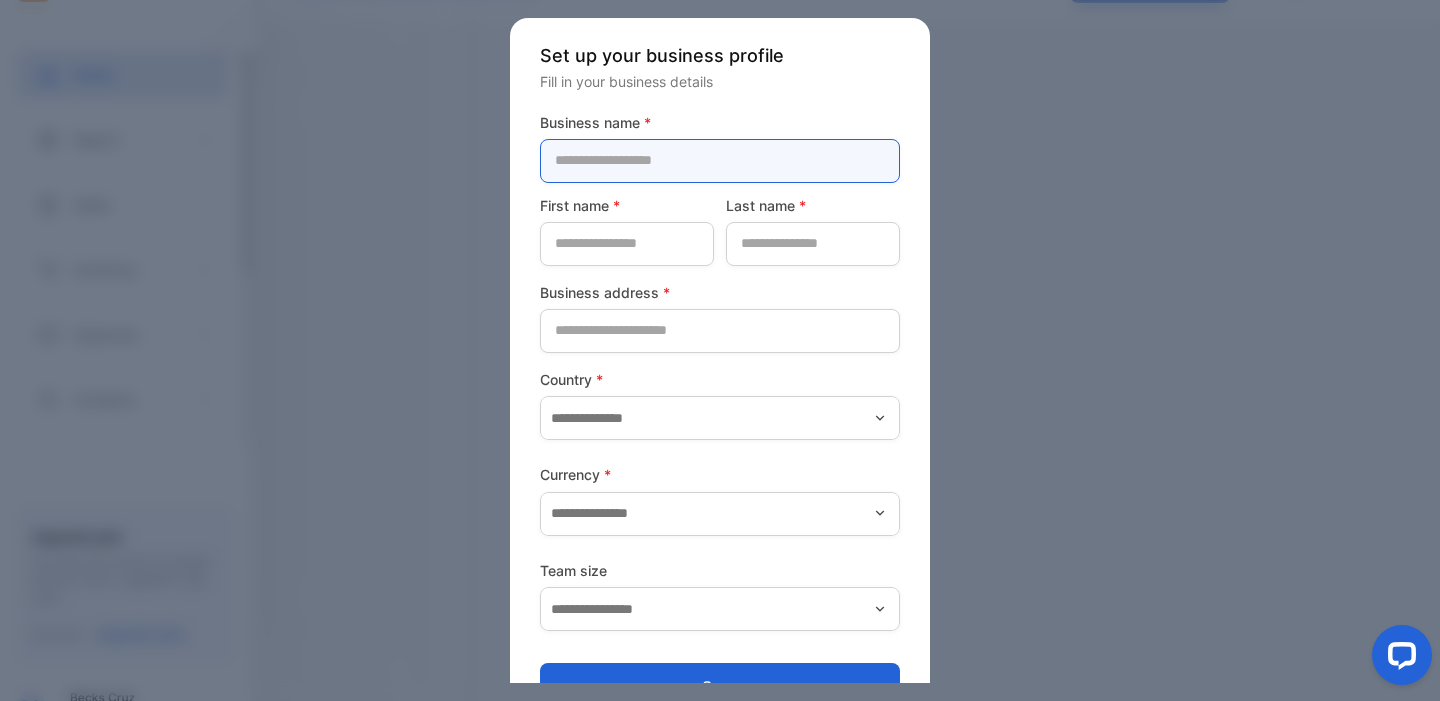 click at bounding box center [720, 161] 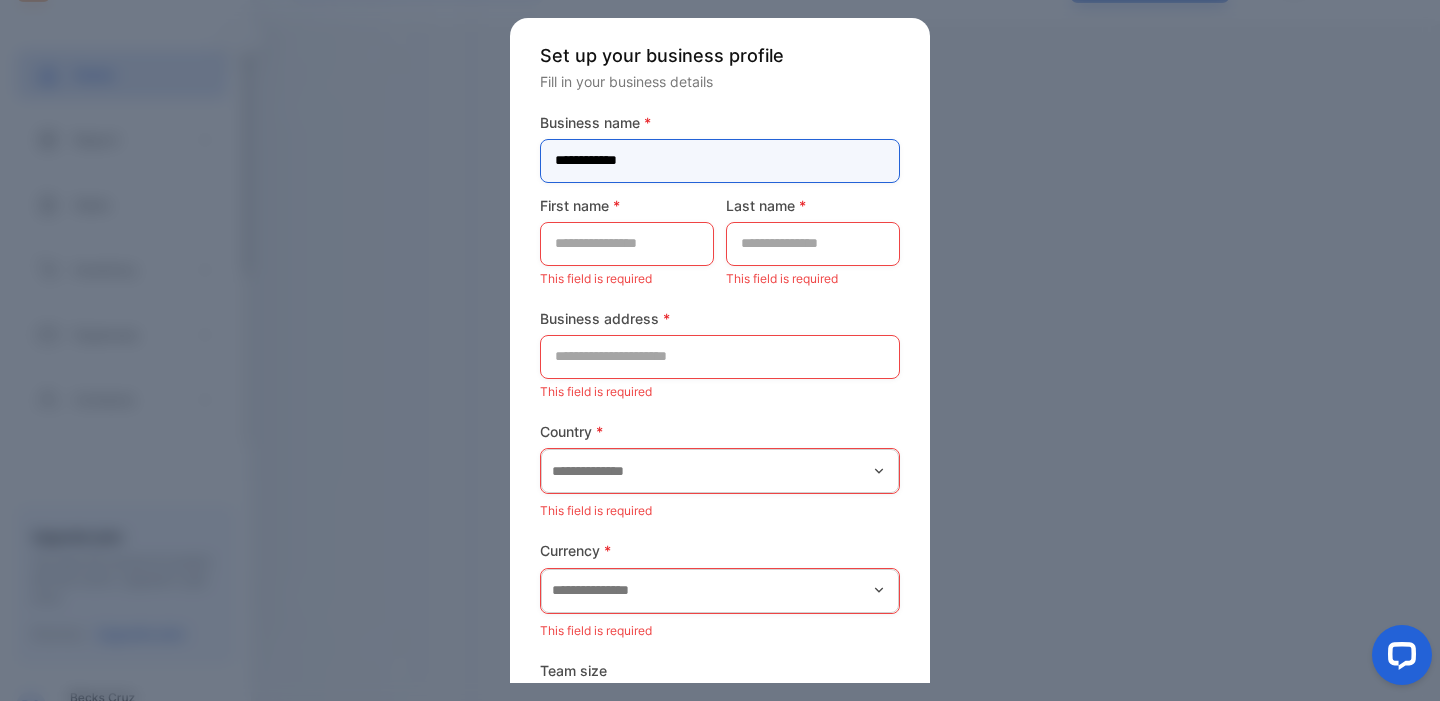 type on "**********" 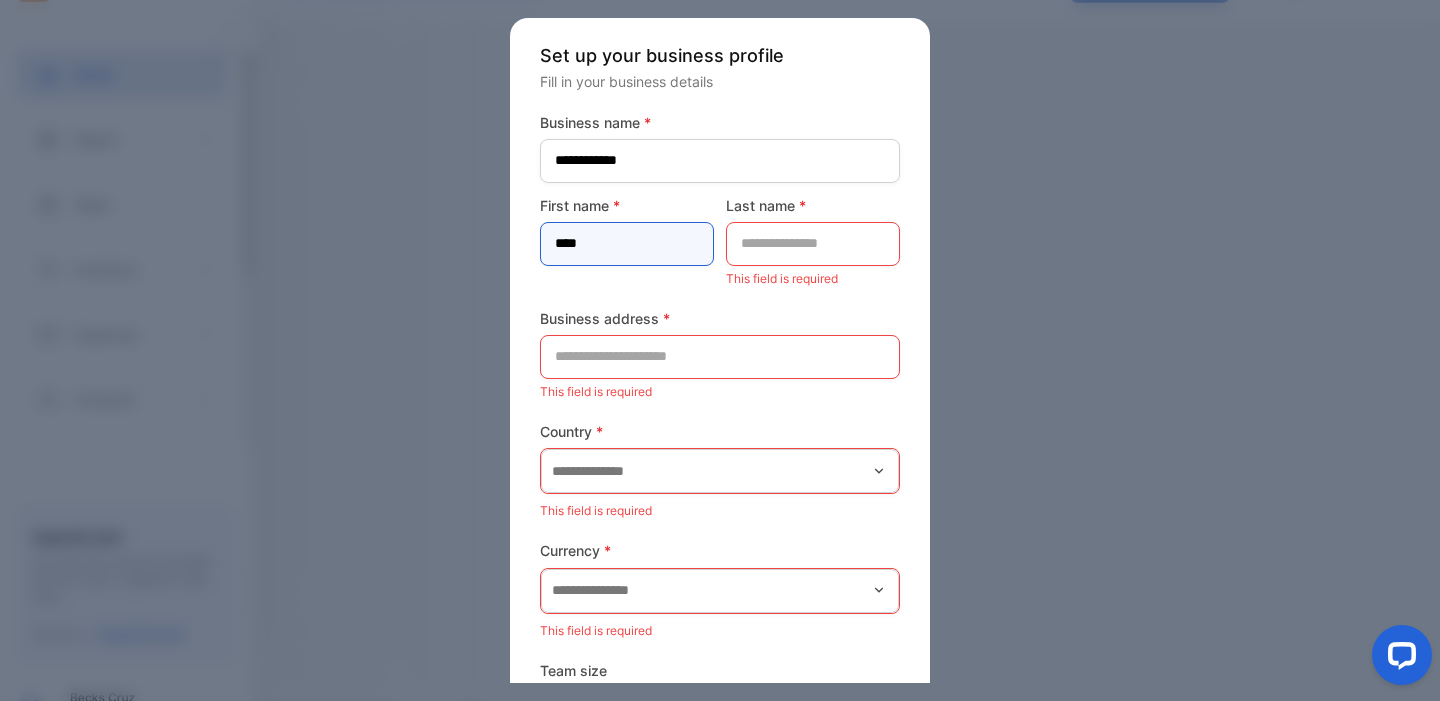 type on "****" 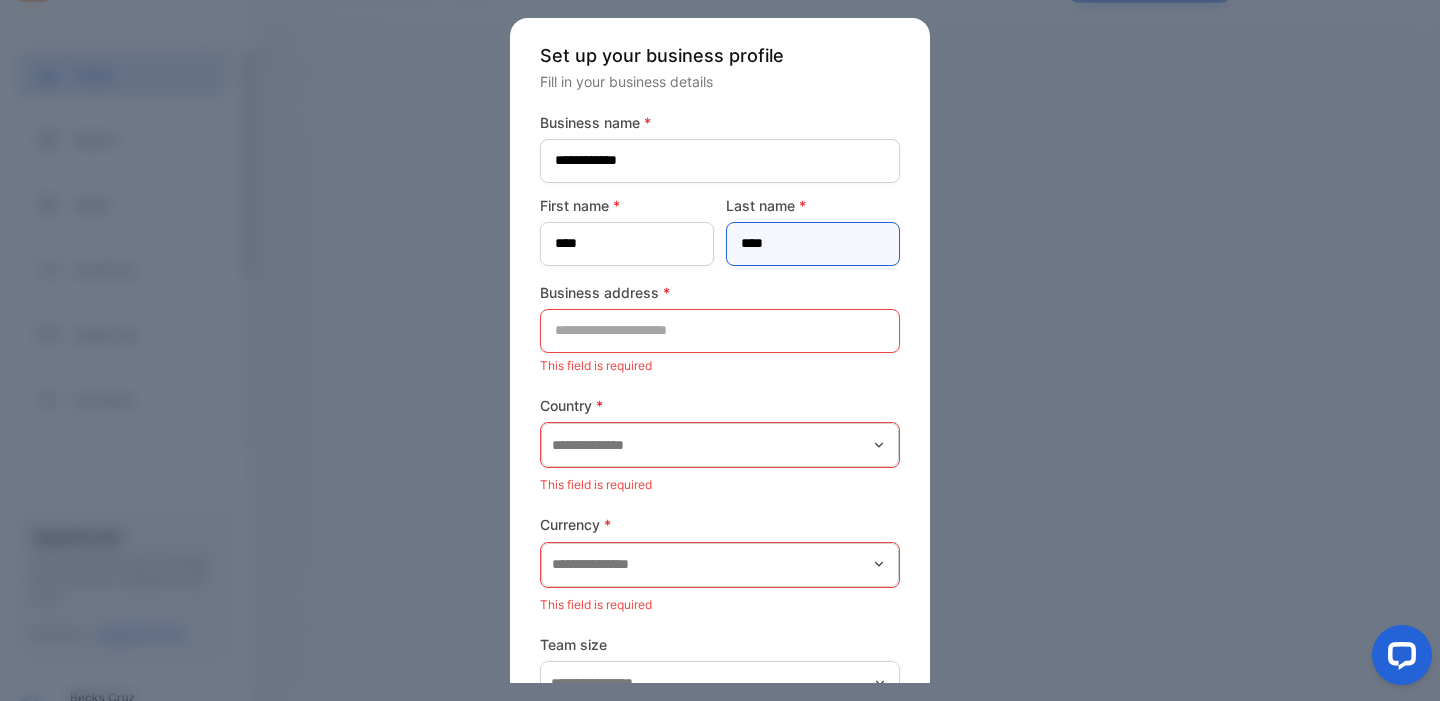 type on "****" 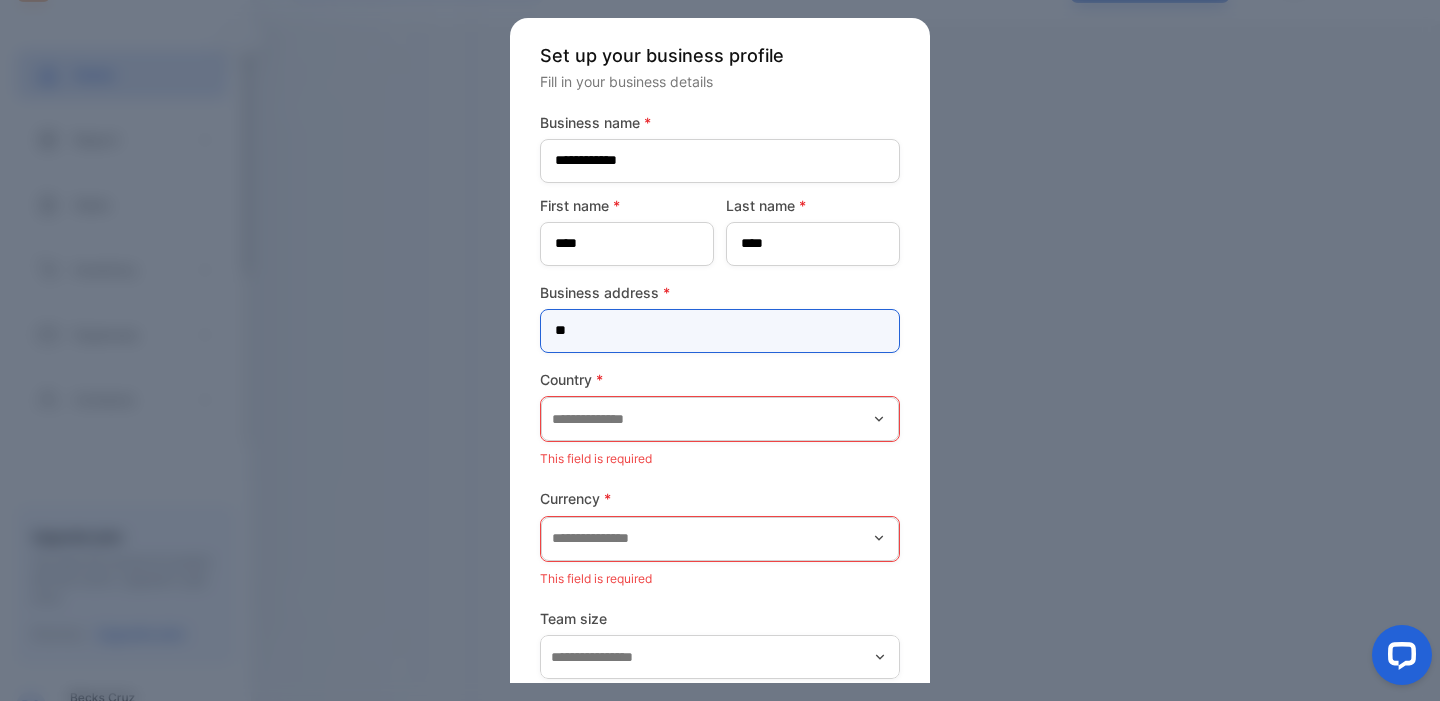 type on "**" 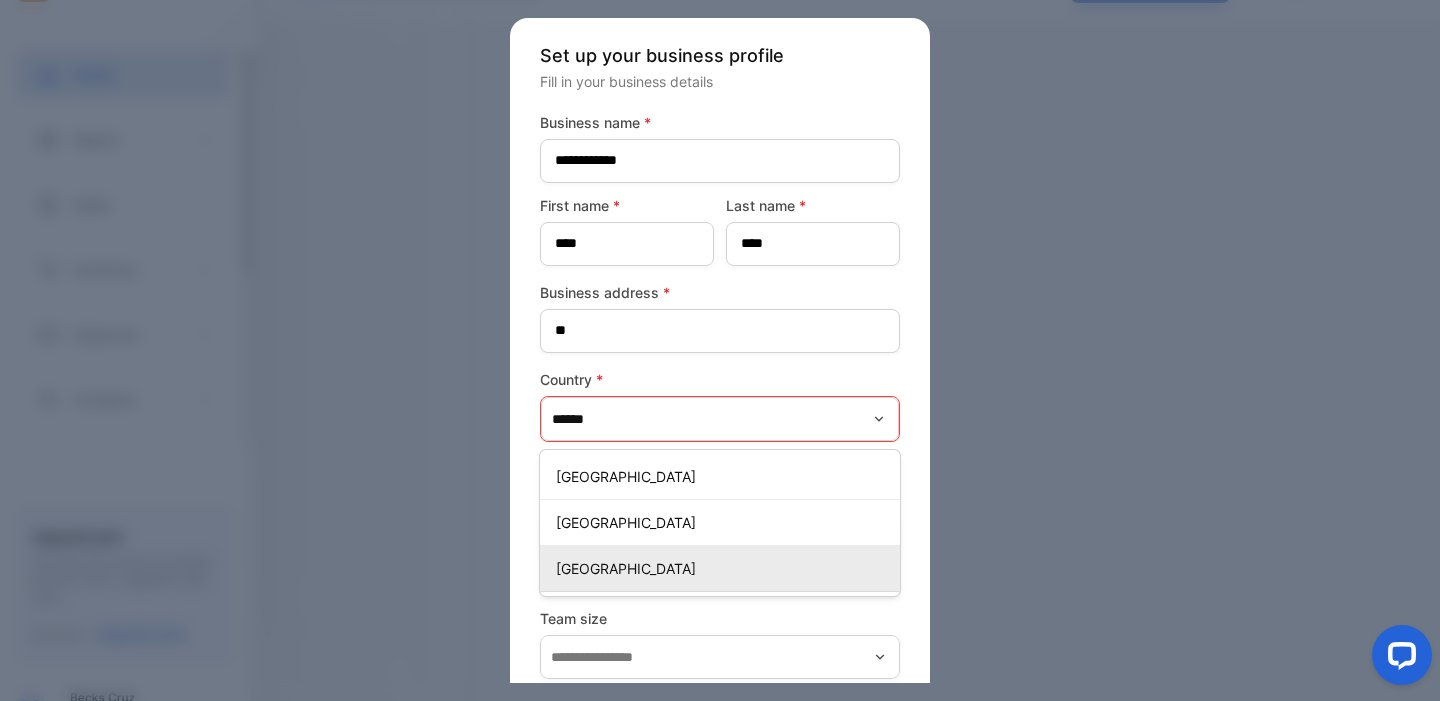 click on "[GEOGRAPHIC_DATA]" at bounding box center (724, 568) 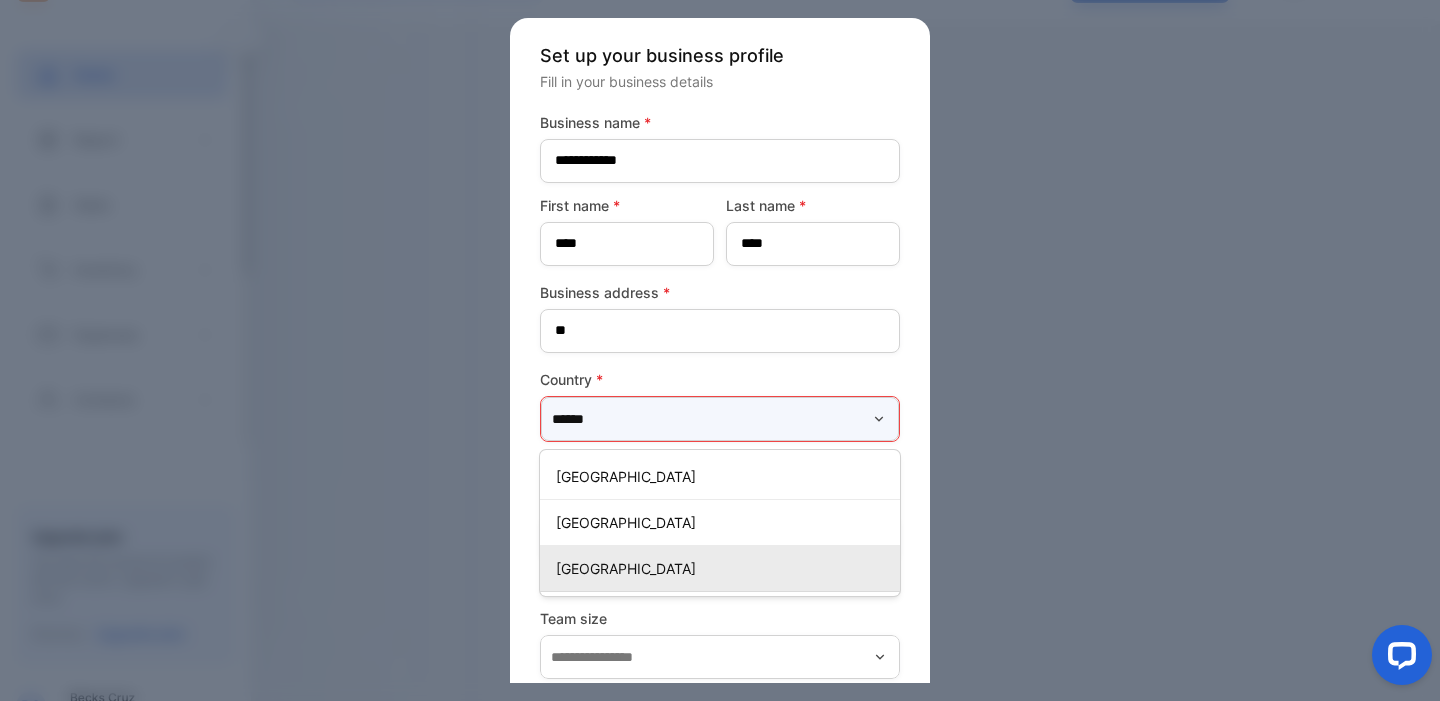 type on "**********" 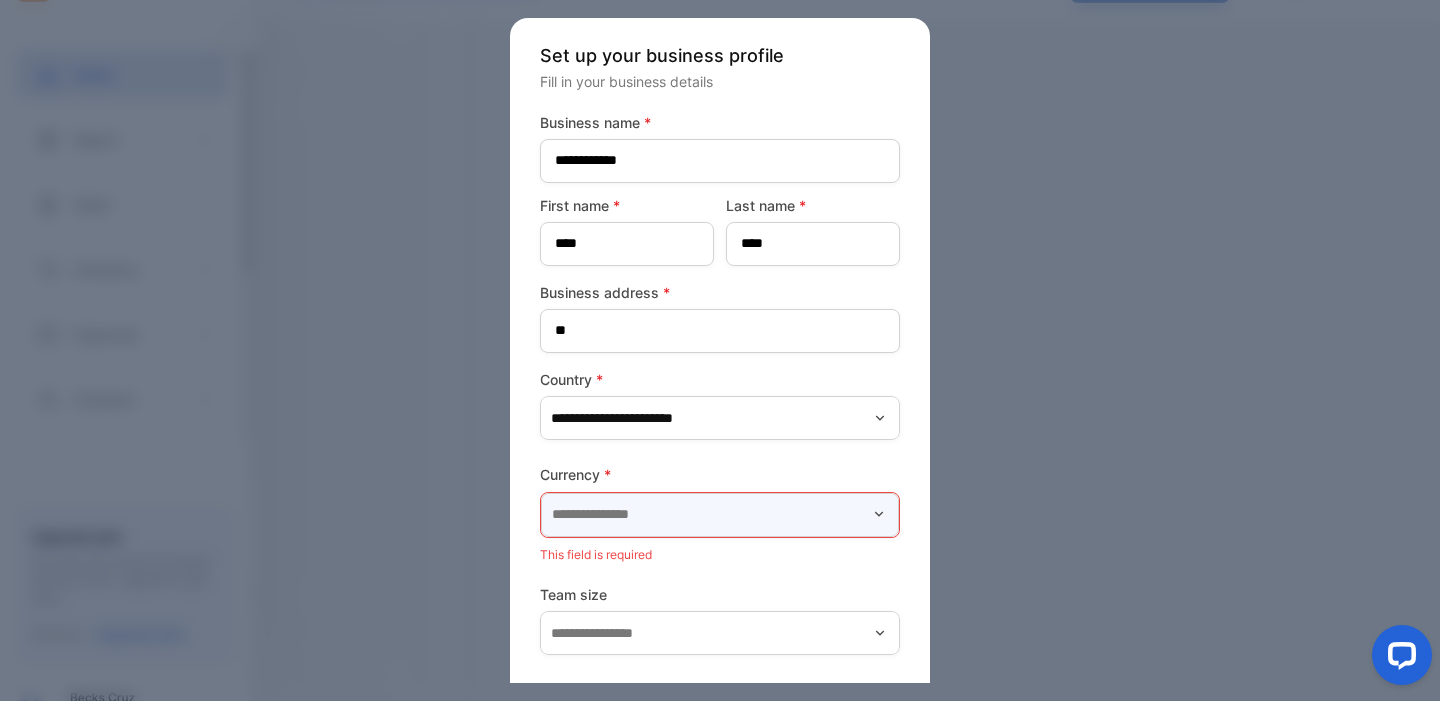 click at bounding box center (720, 515) 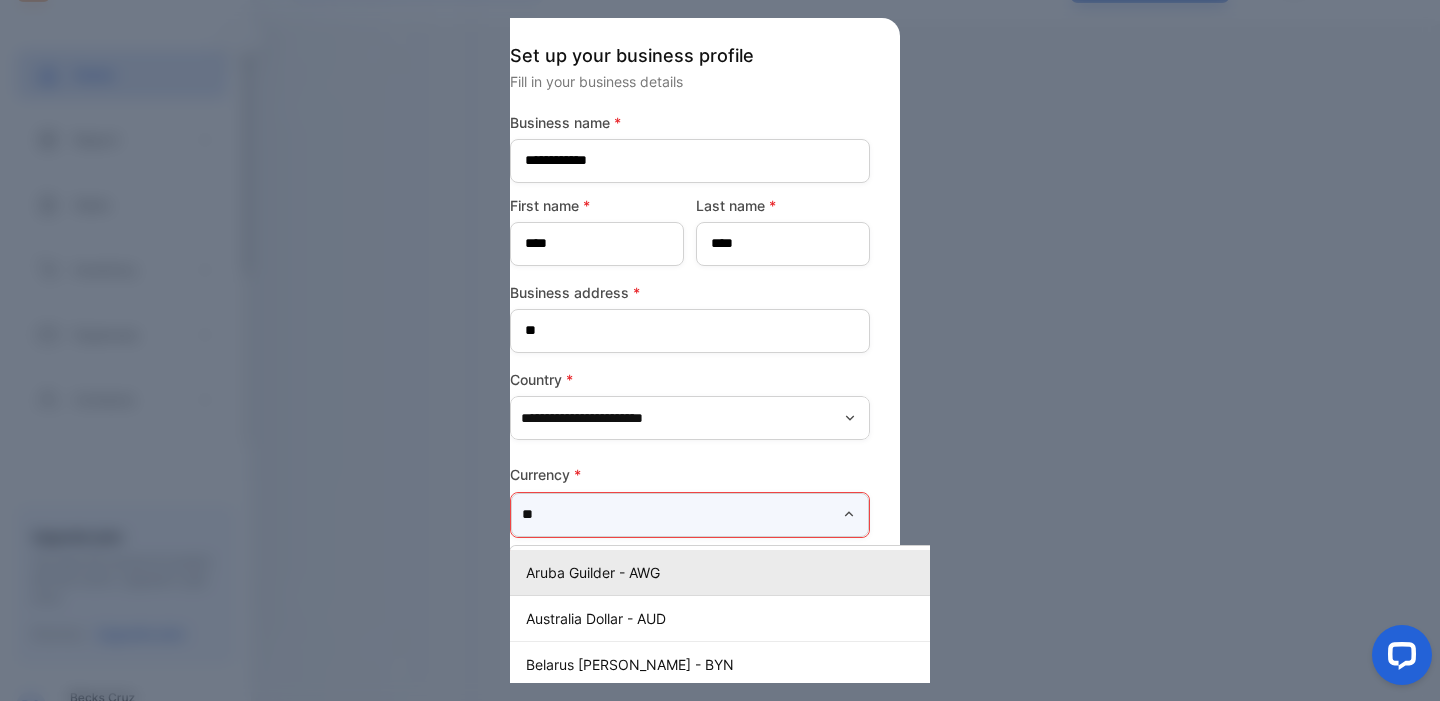 scroll, scrollTop: 0, scrollLeft: 0, axis: both 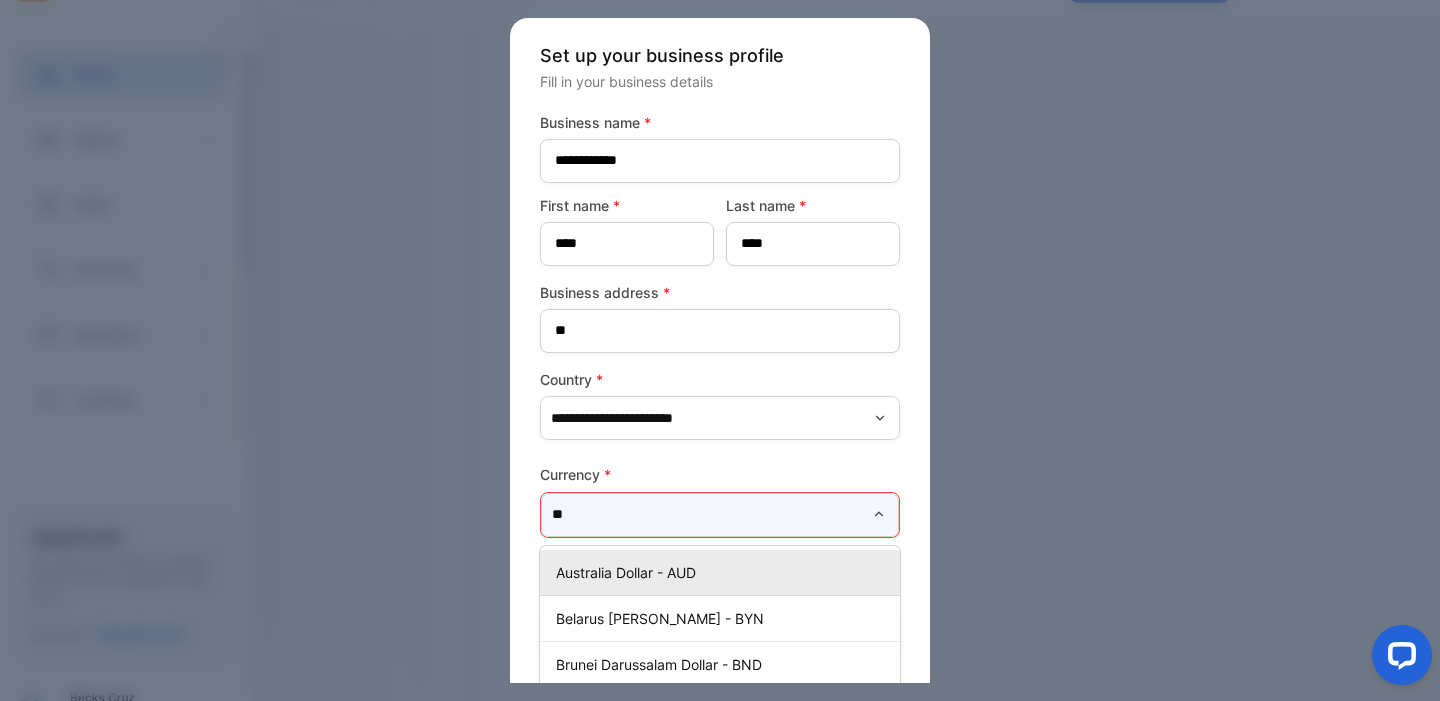 type on "*" 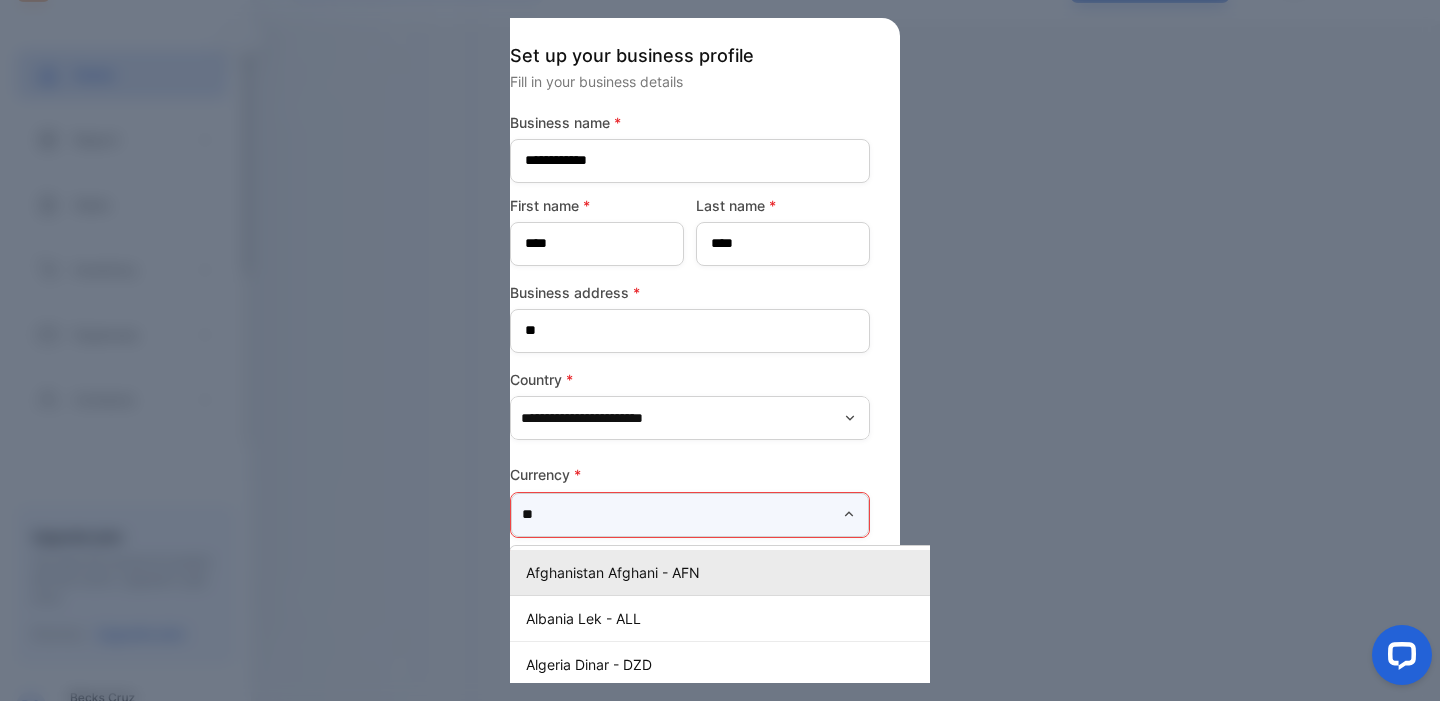 scroll, scrollTop: 0, scrollLeft: 0, axis: both 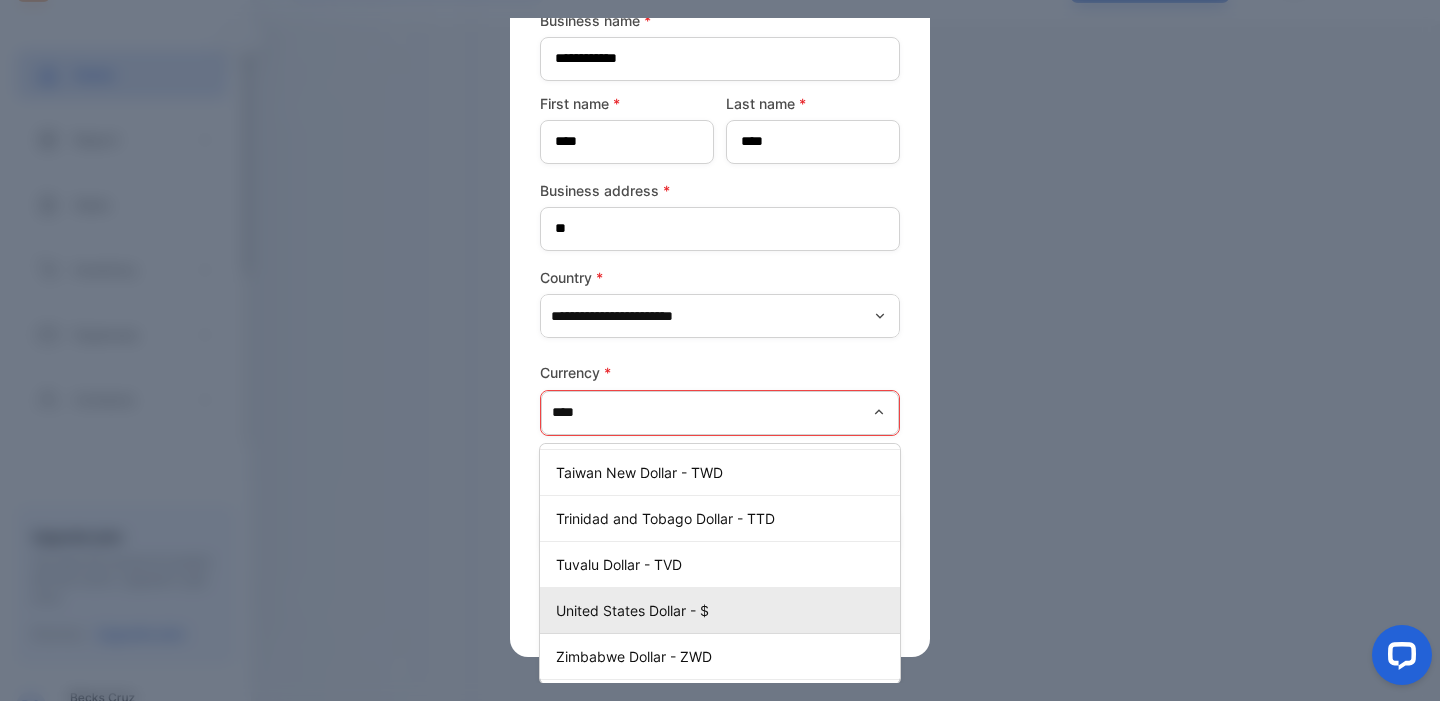 click on "United States Dollar - $" at bounding box center (724, 610) 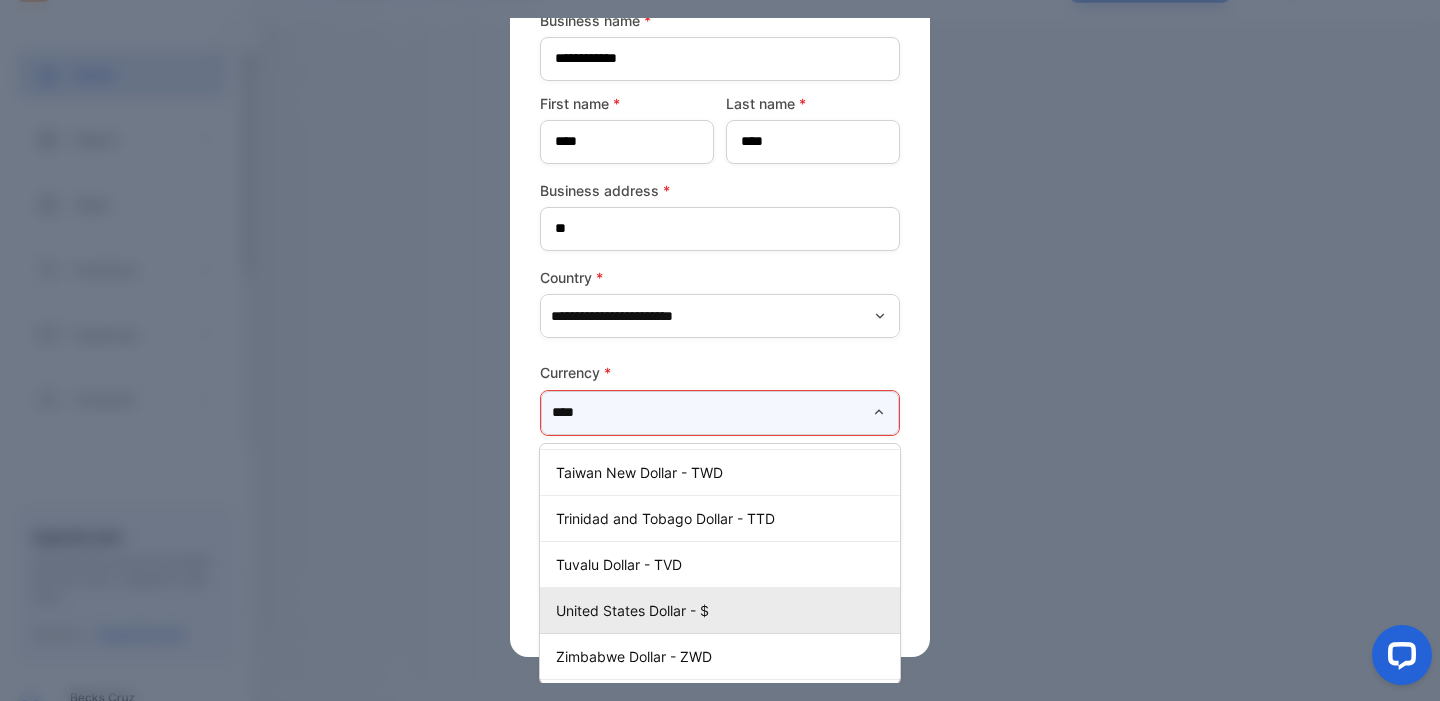 type on "**********" 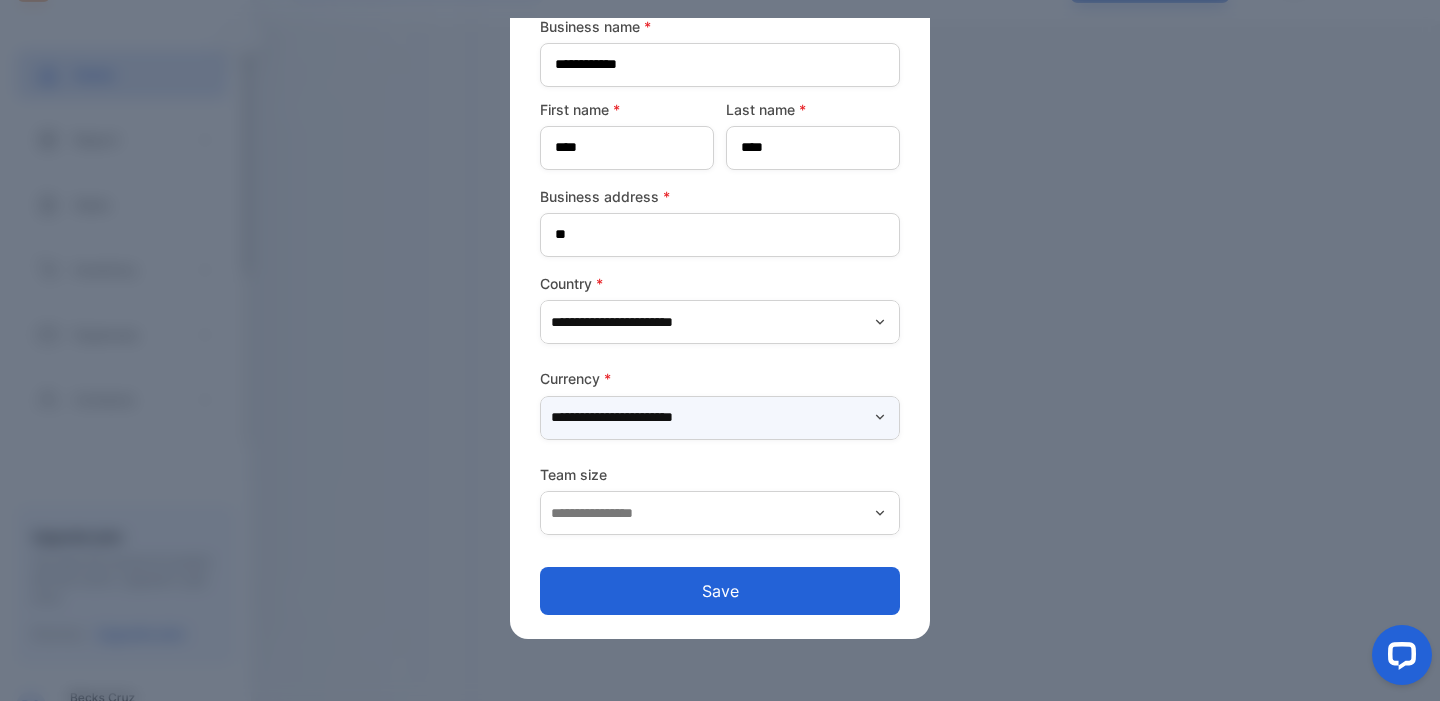 scroll, scrollTop: 51, scrollLeft: 0, axis: vertical 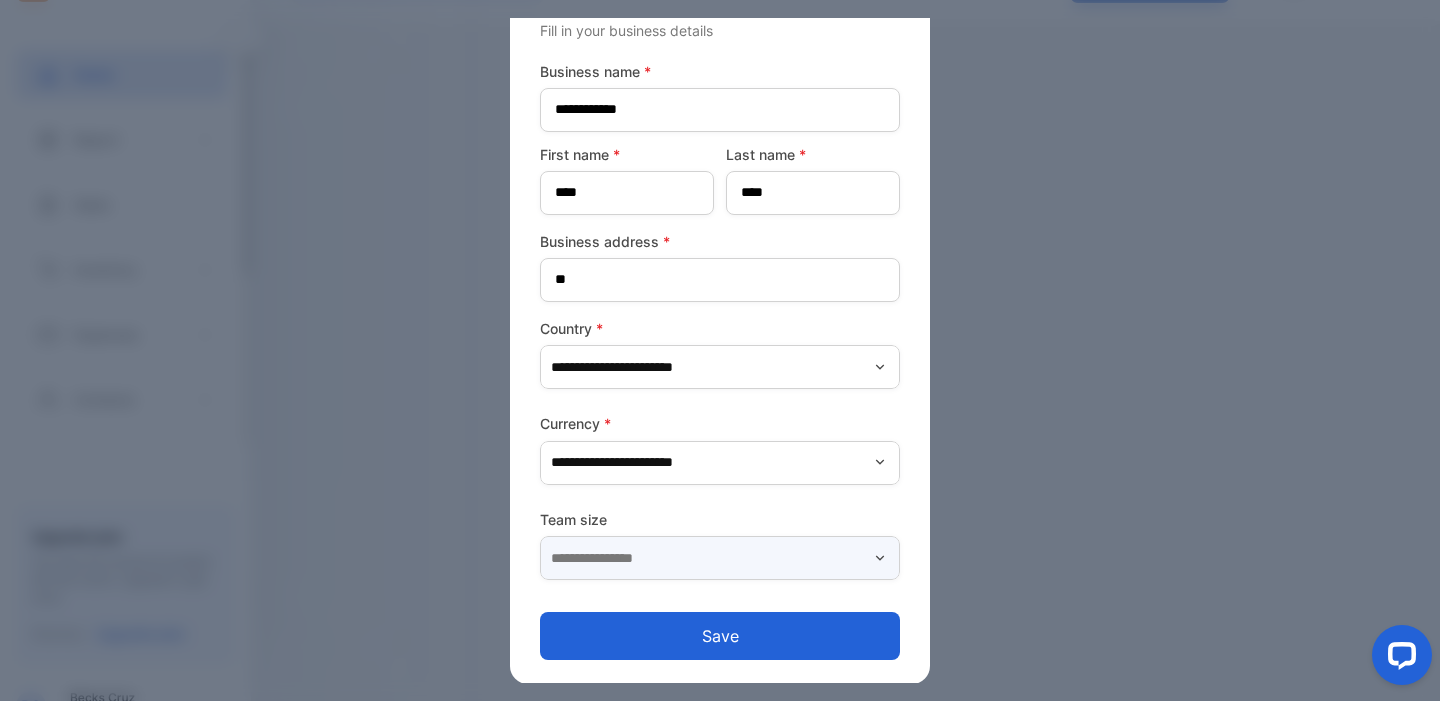 click at bounding box center (720, 558) 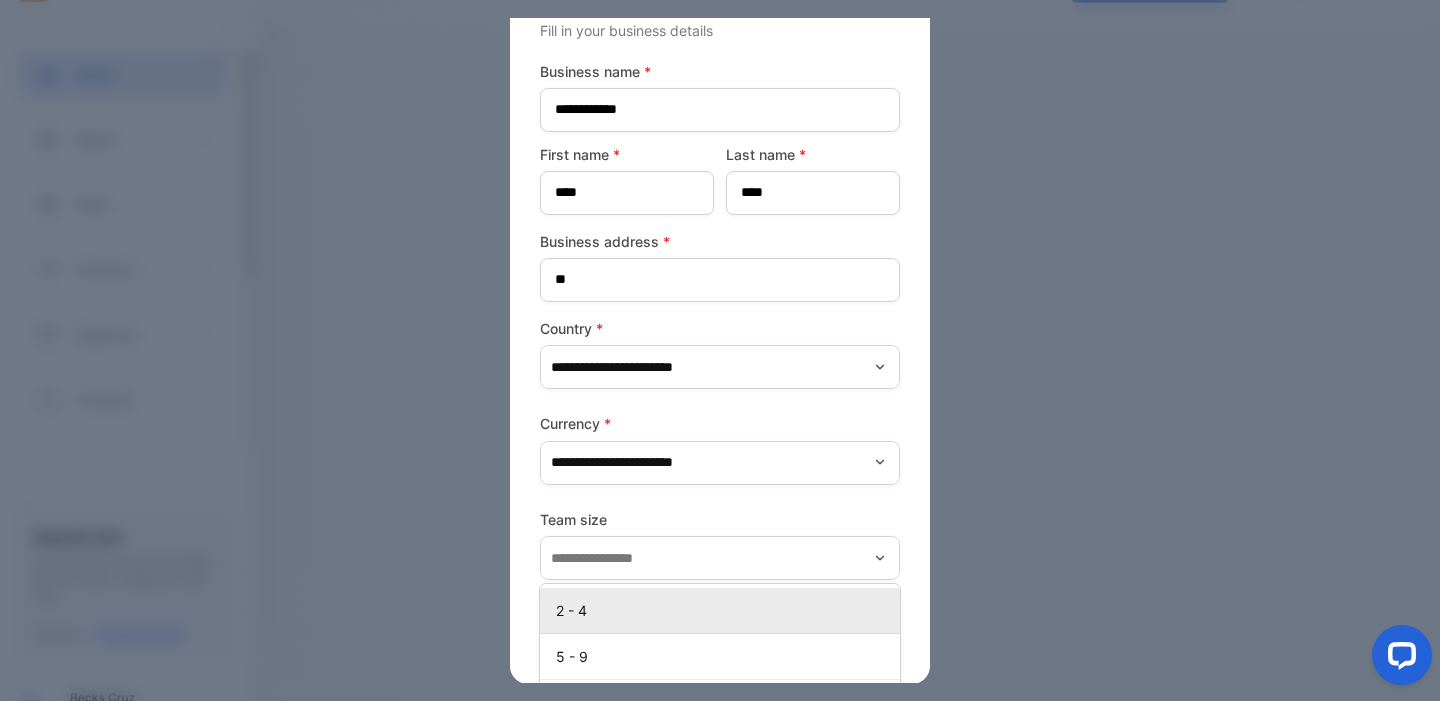 click on "2 - 4" at bounding box center [724, 610] 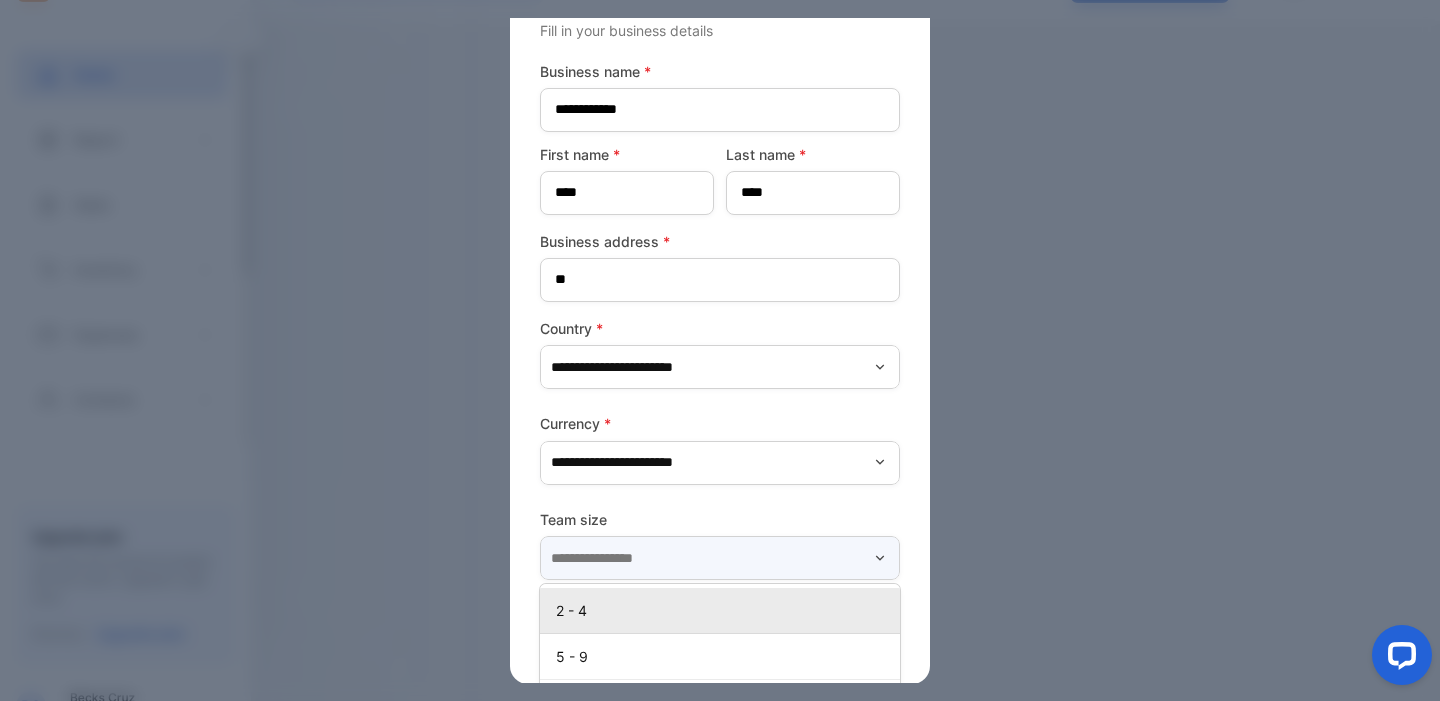 type on "*****" 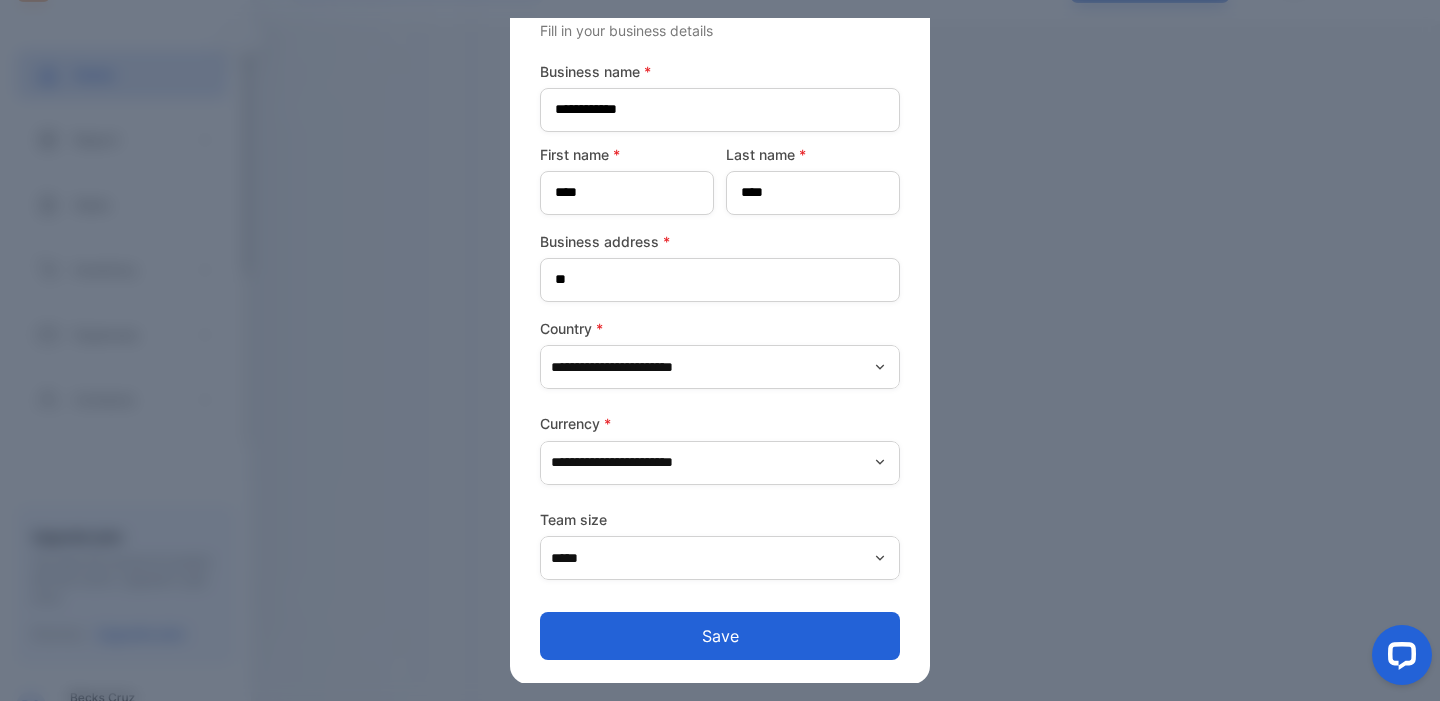 click on "Save" at bounding box center (720, 636) 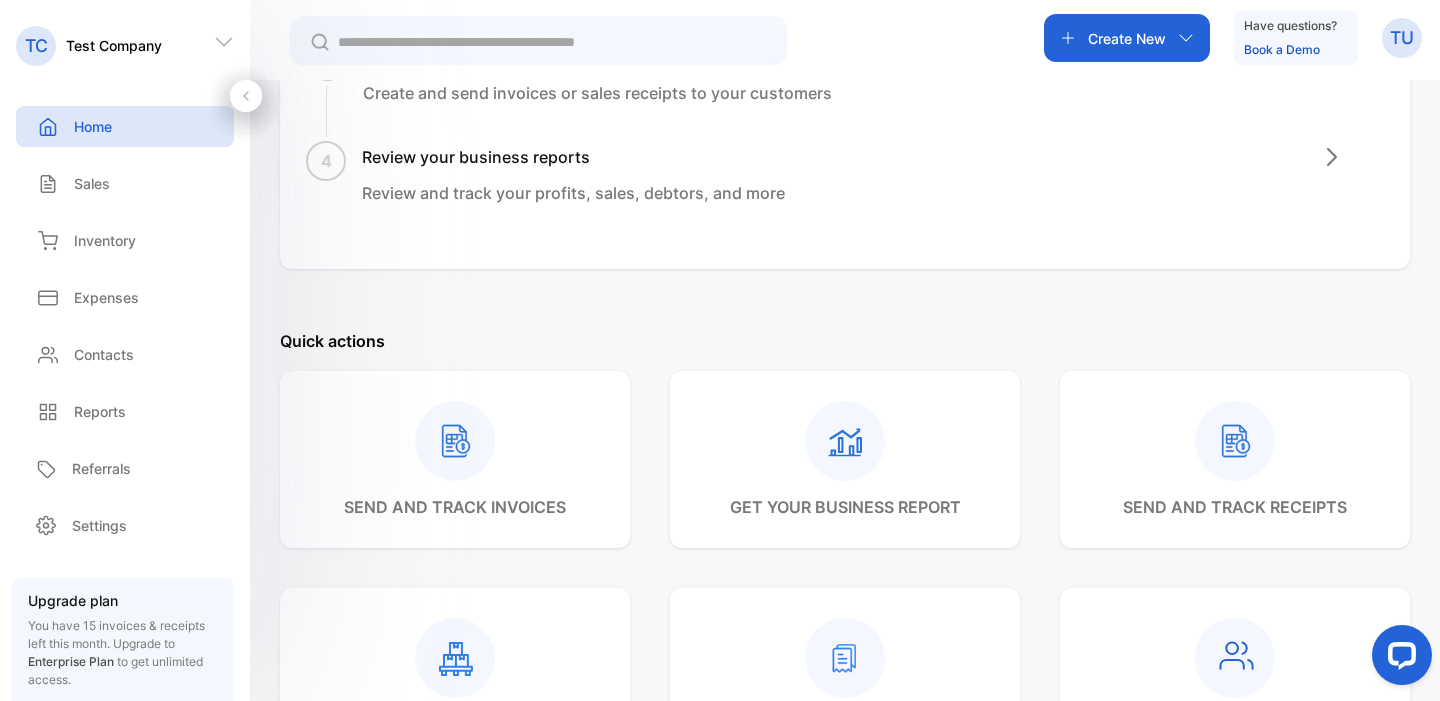 scroll, scrollTop: 409, scrollLeft: 0, axis: vertical 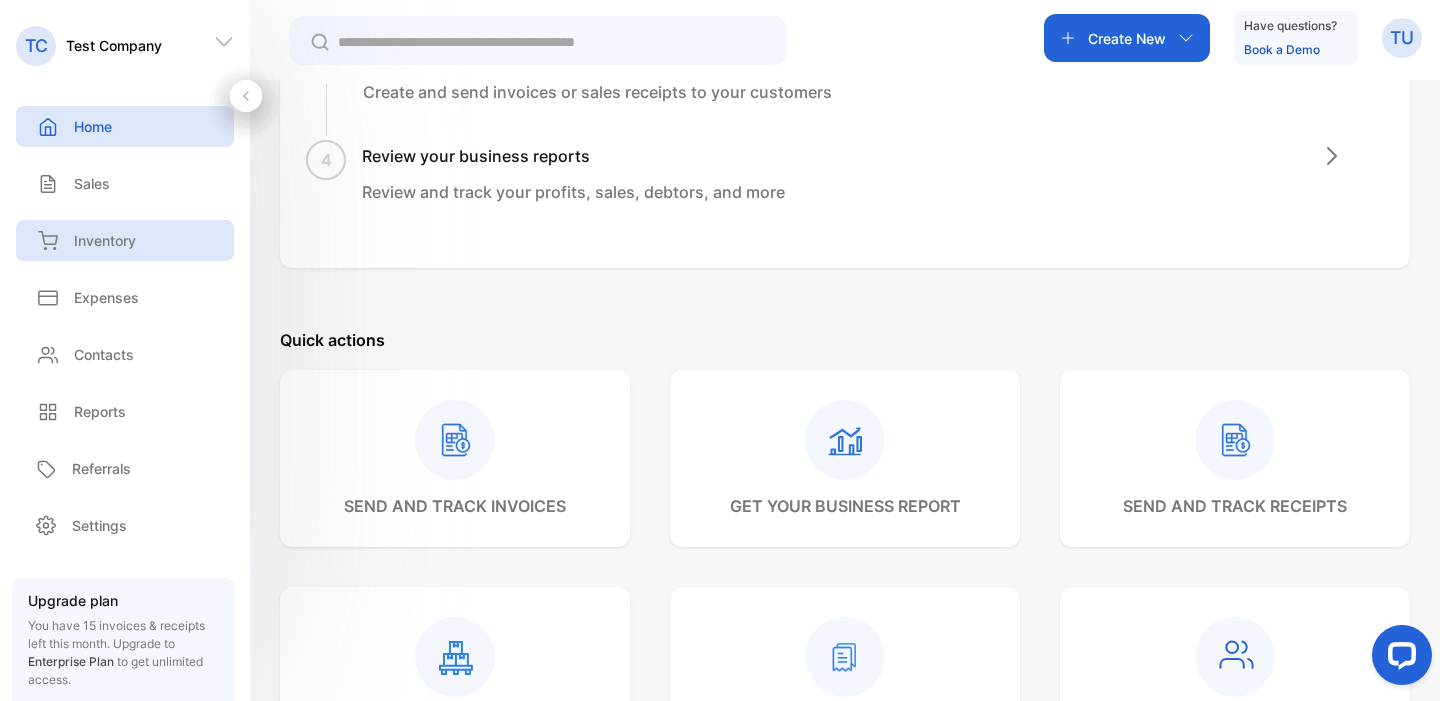 click on "Inventory" at bounding box center [105, 240] 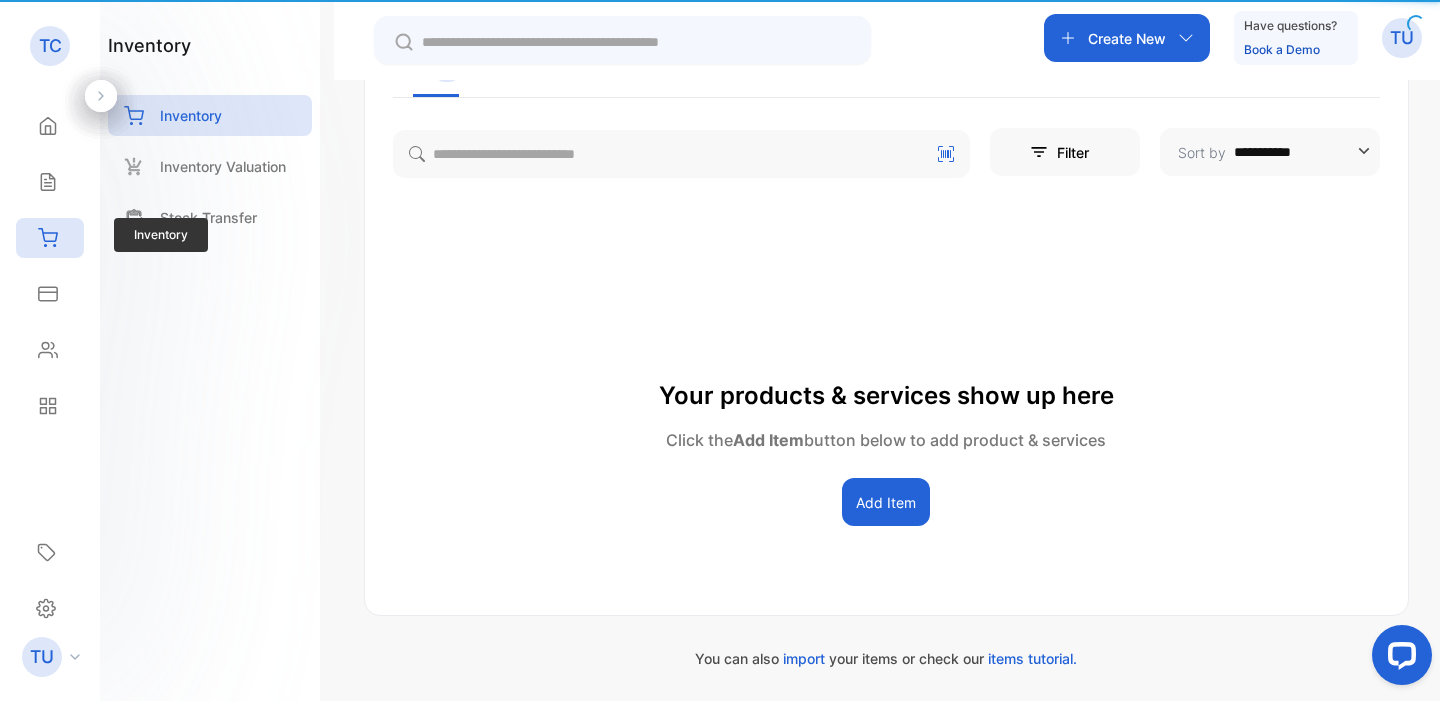 scroll, scrollTop: 238, scrollLeft: 0, axis: vertical 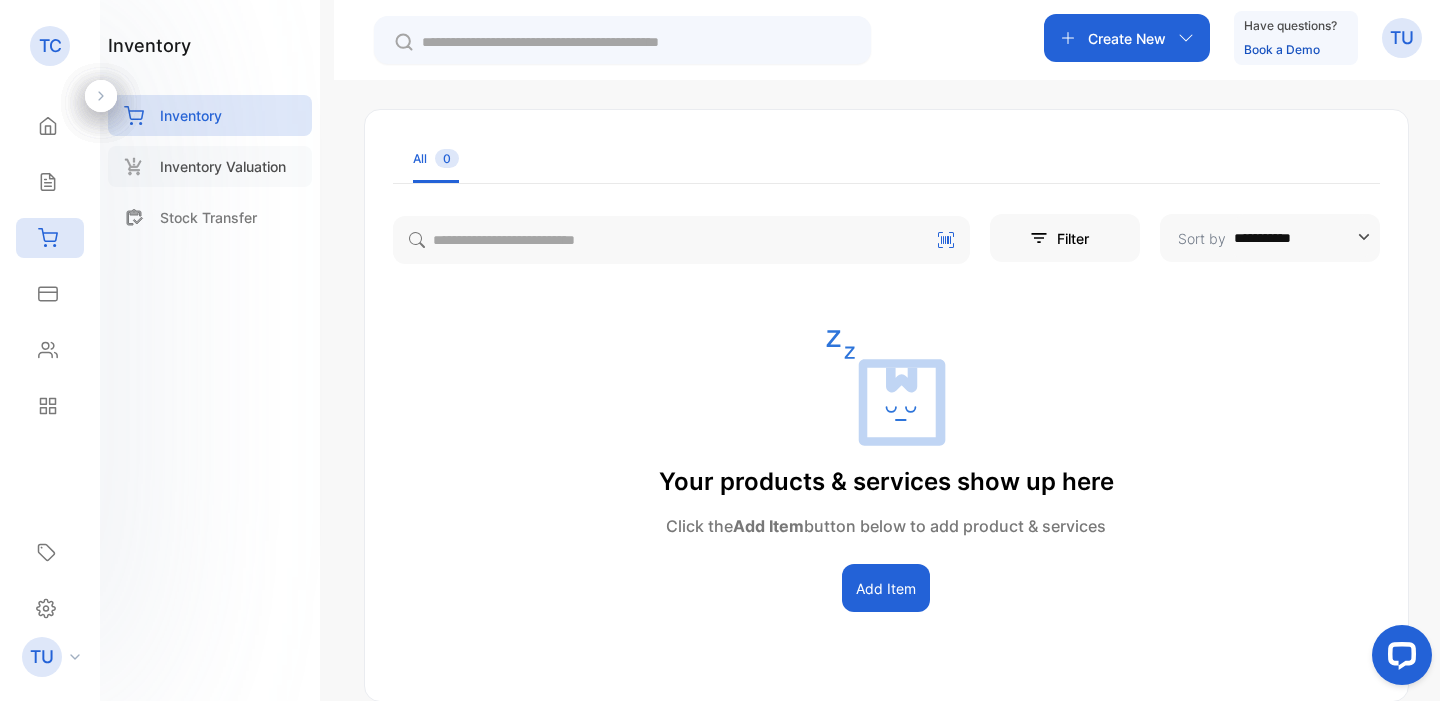 click on "Inventory Valuation" at bounding box center [223, 166] 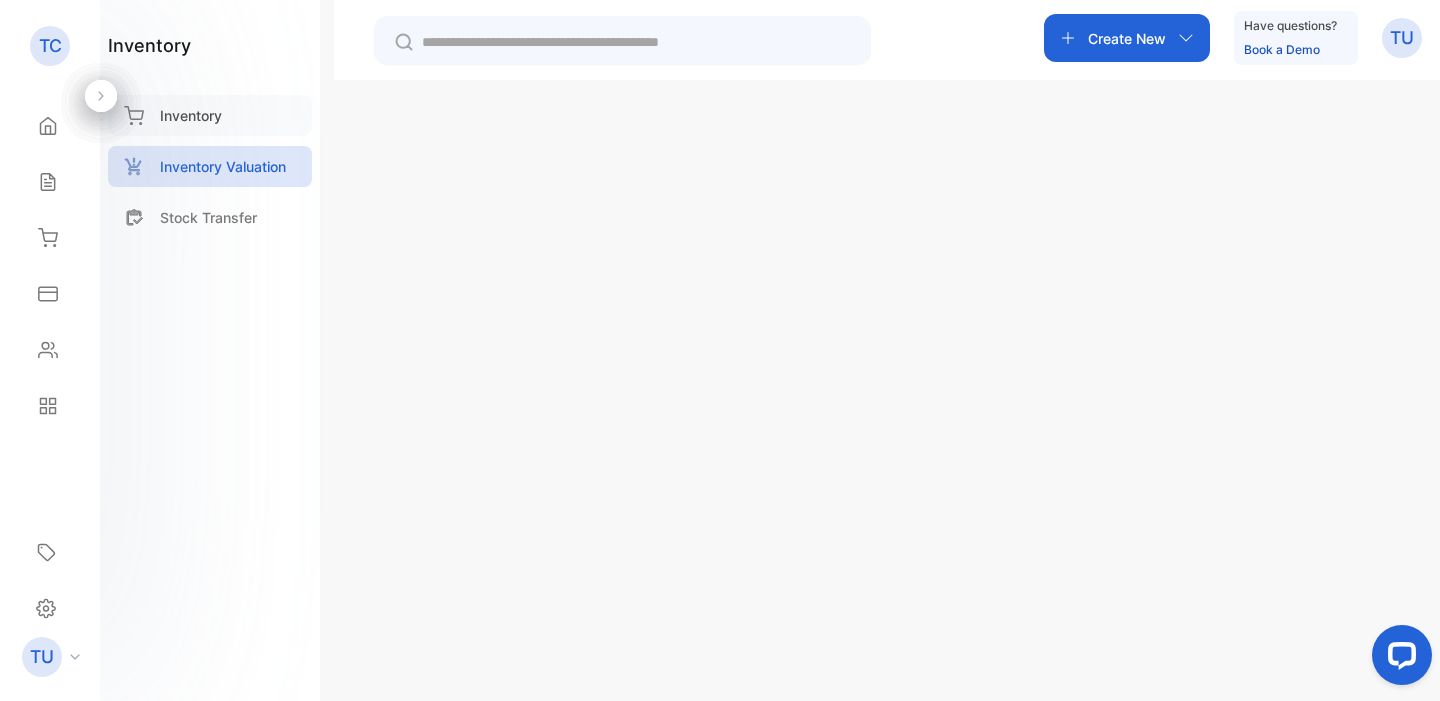 click on "Inventory" at bounding box center [191, 115] 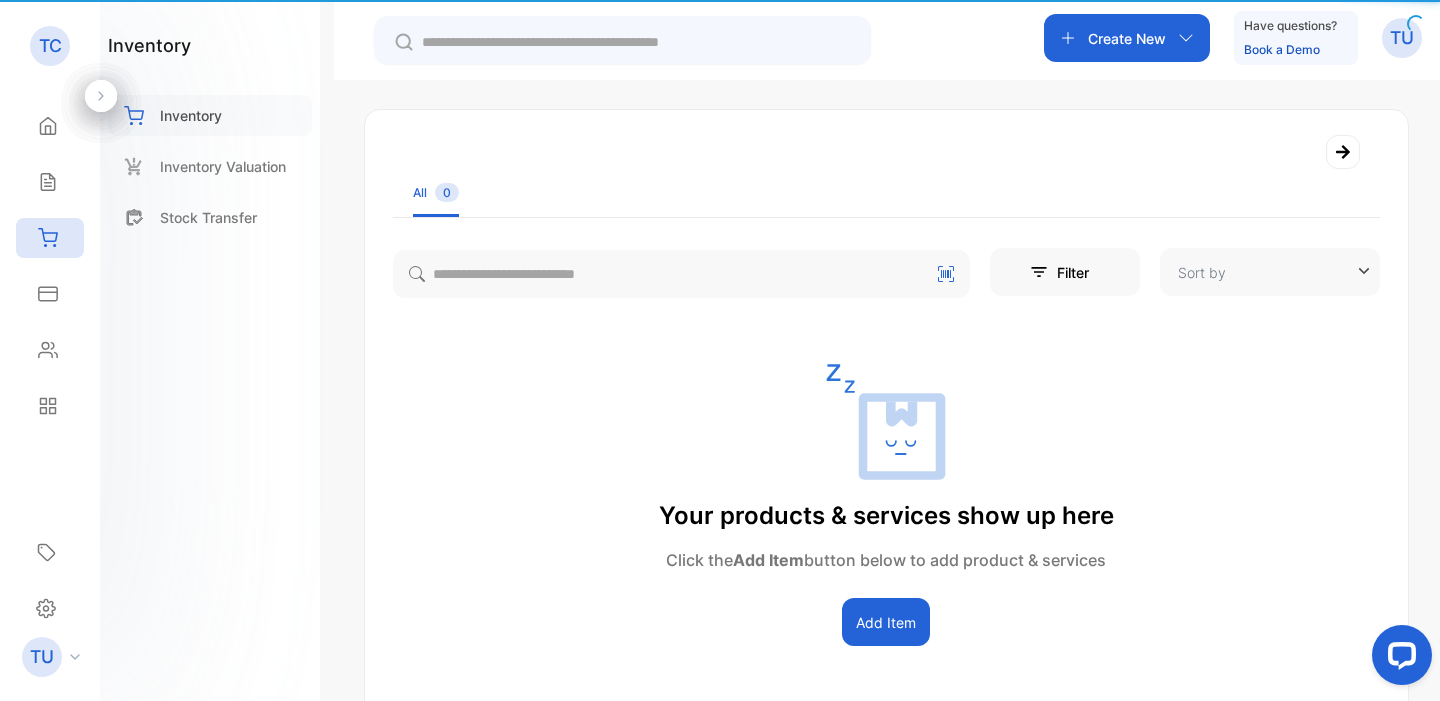 type on "**********" 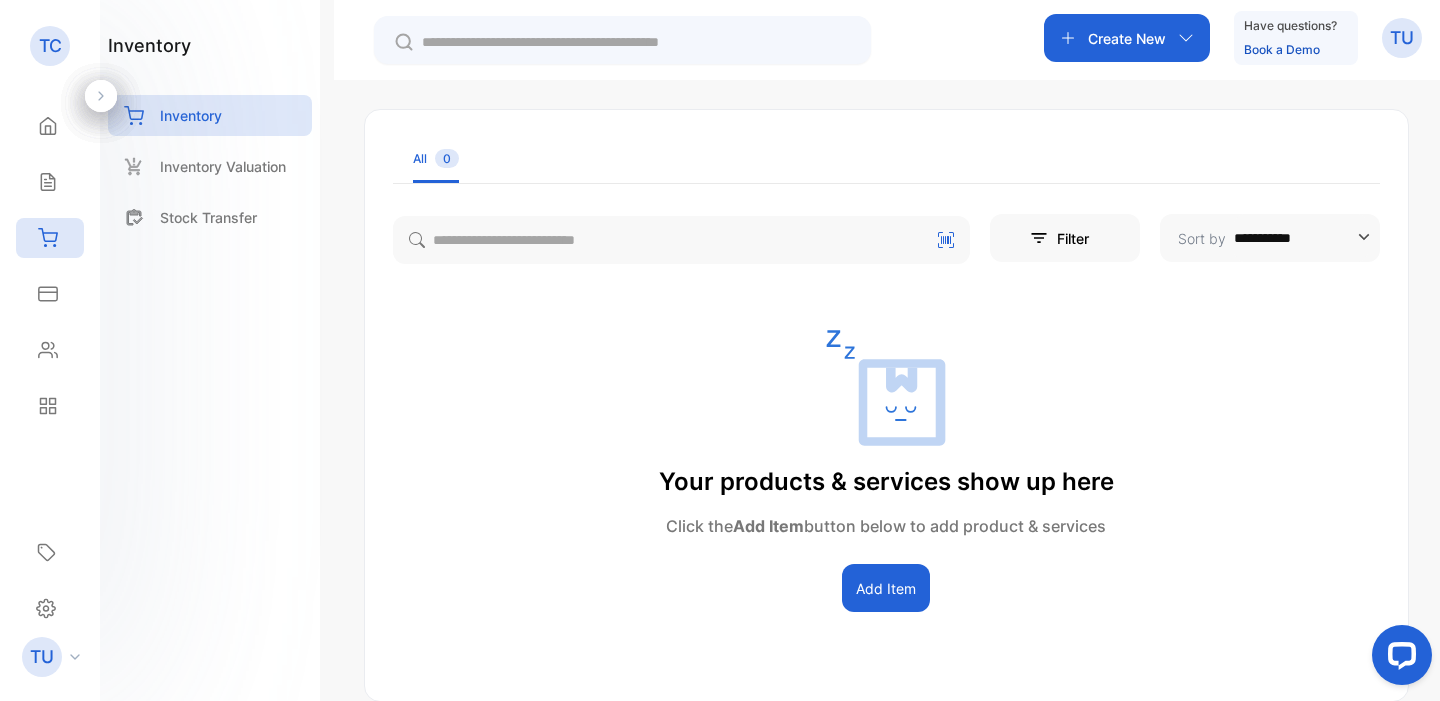 click on "Add Item" at bounding box center (886, 588) 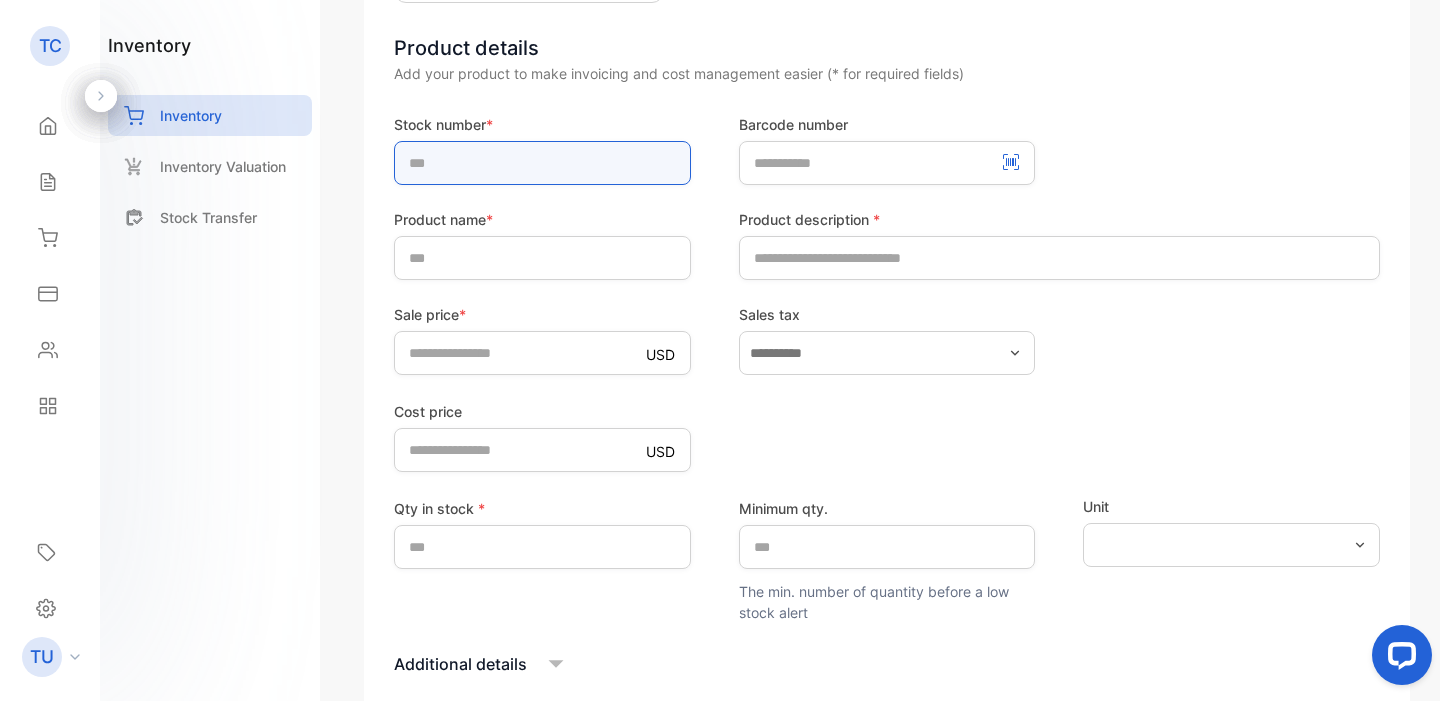 click at bounding box center (542, 163) 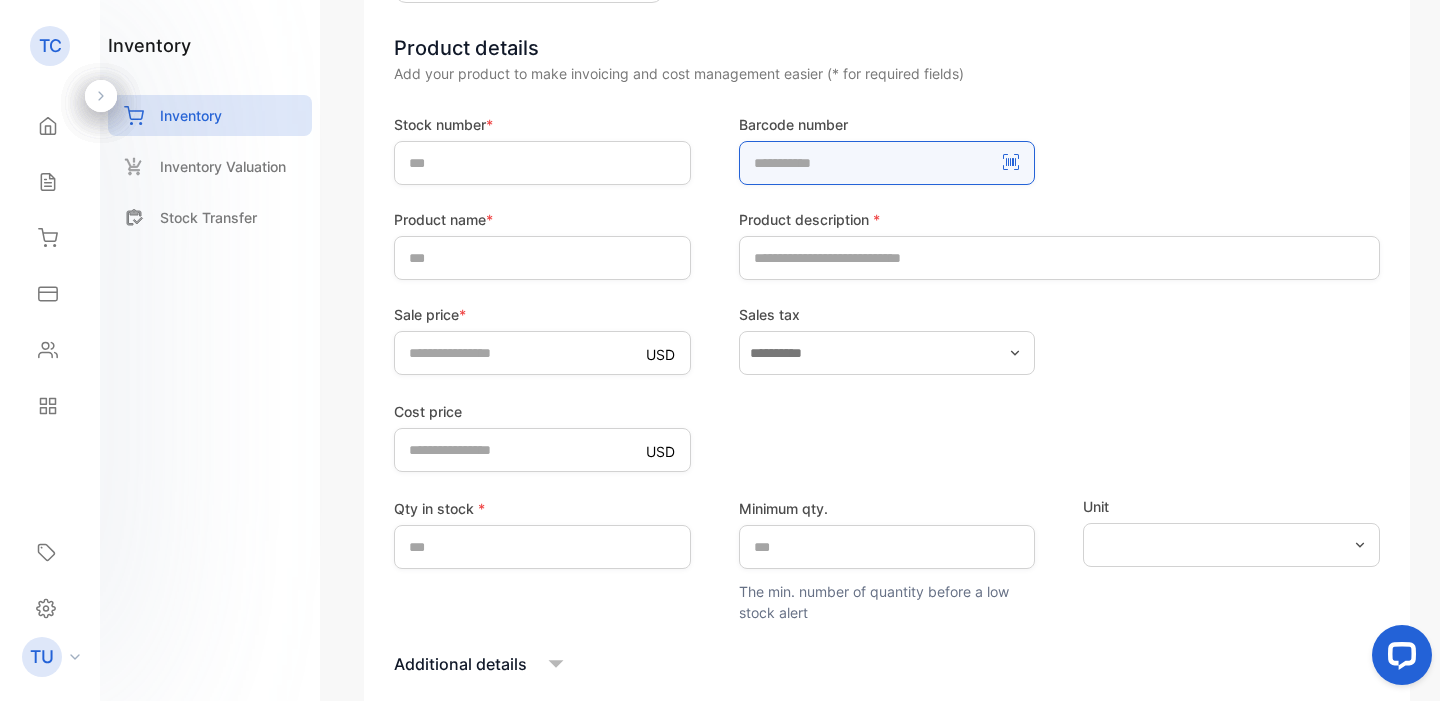 click at bounding box center [887, 163] 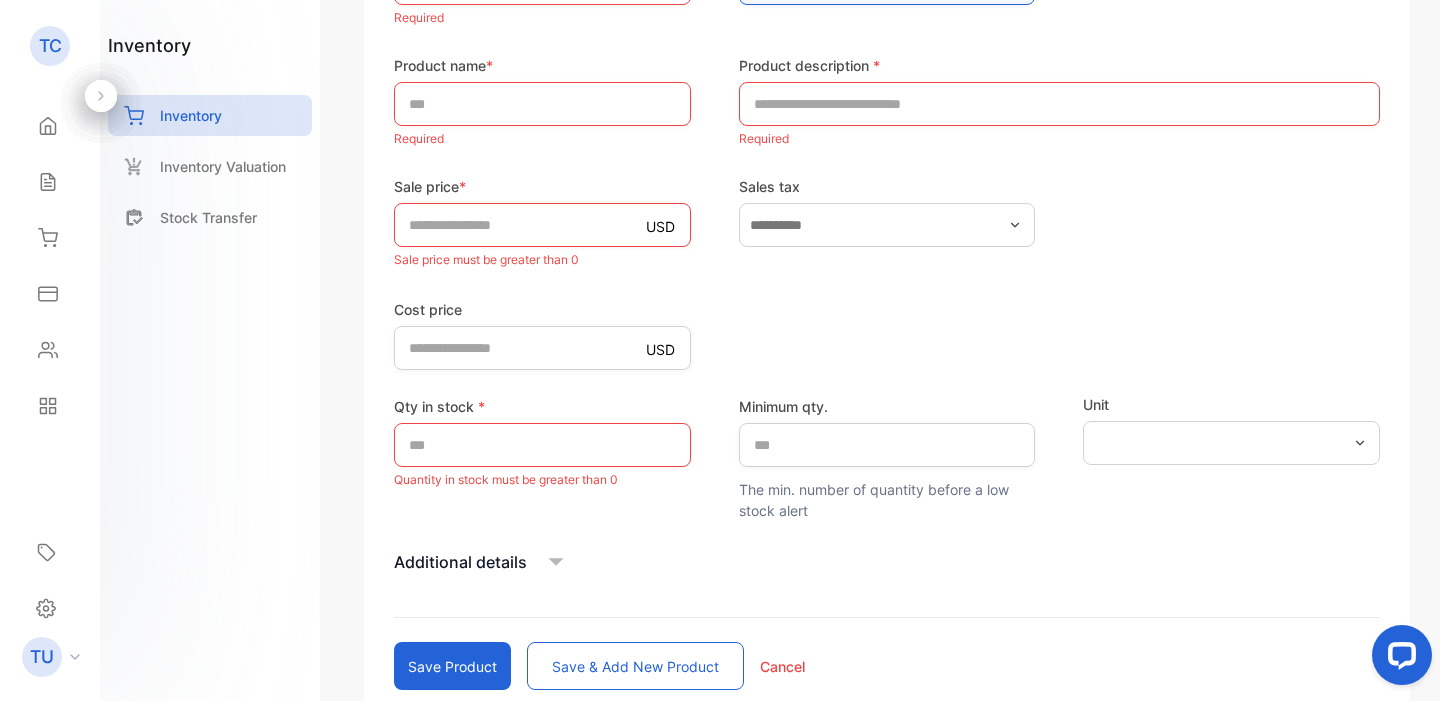 scroll, scrollTop: 421, scrollLeft: 0, axis: vertical 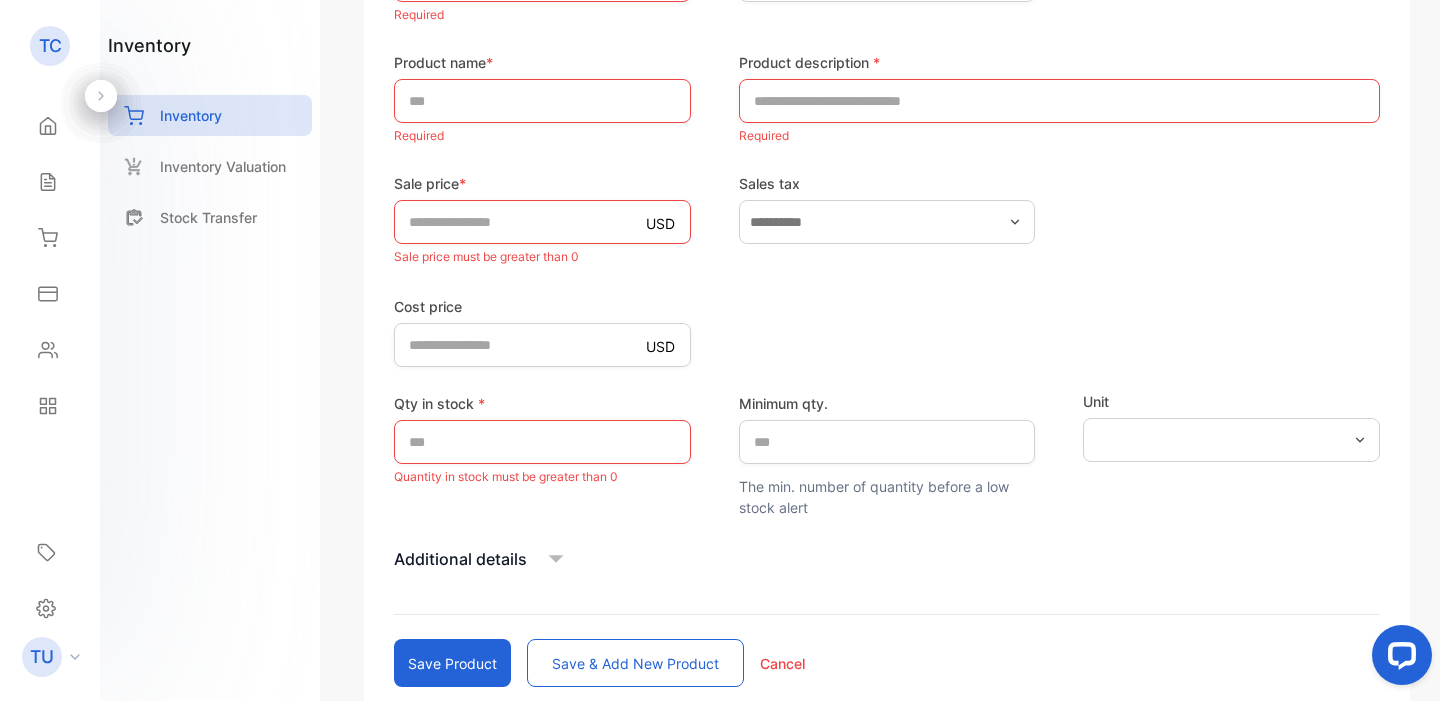 click on "Sales tax" at bounding box center [887, 183] 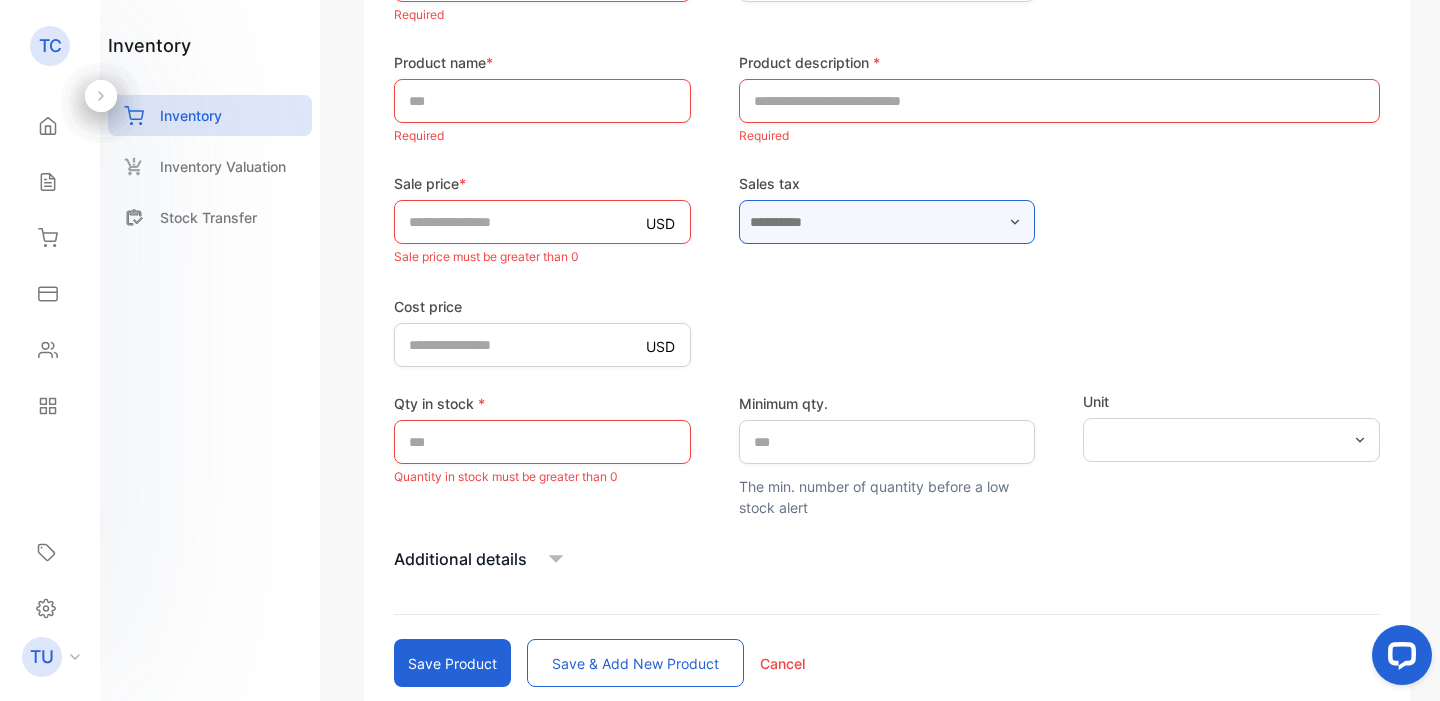 click at bounding box center [887, 222] 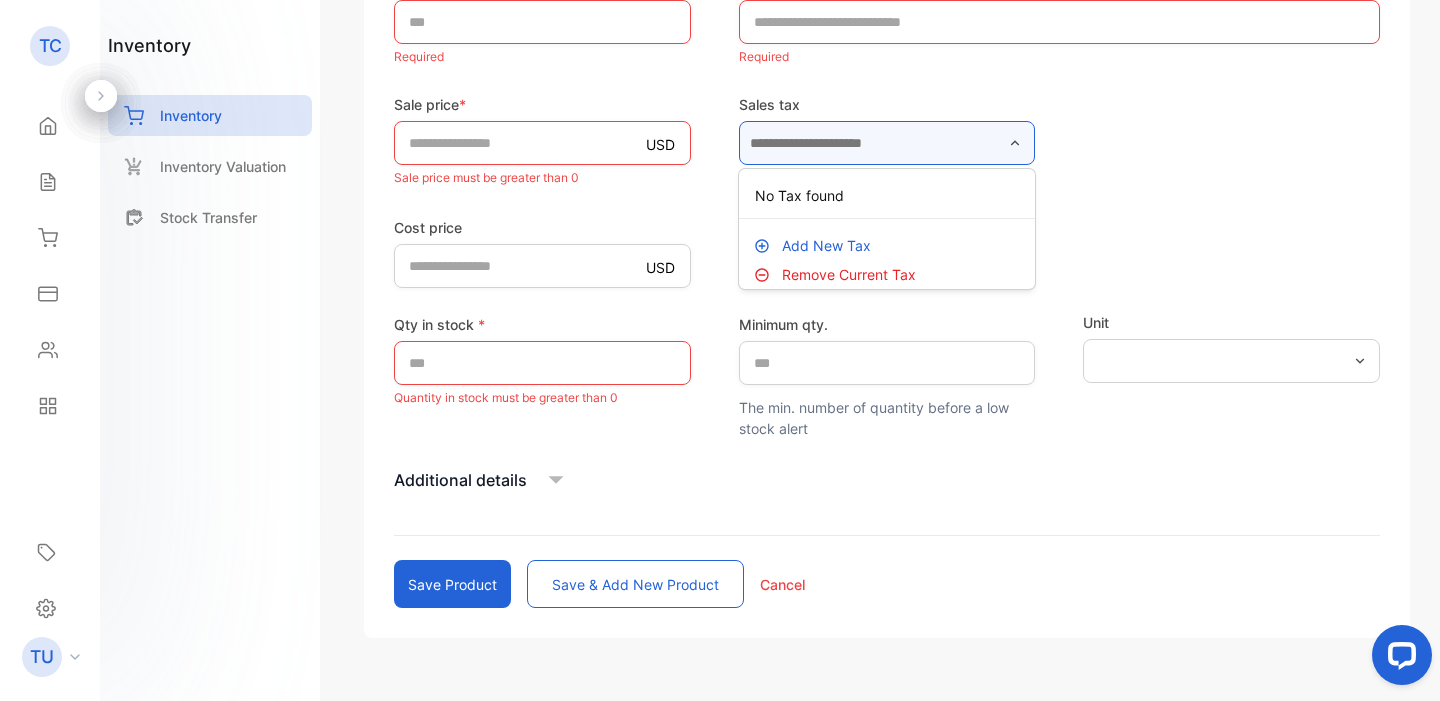 scroll, scrollTop: 530, scrollLeft: 0, axis: vertical 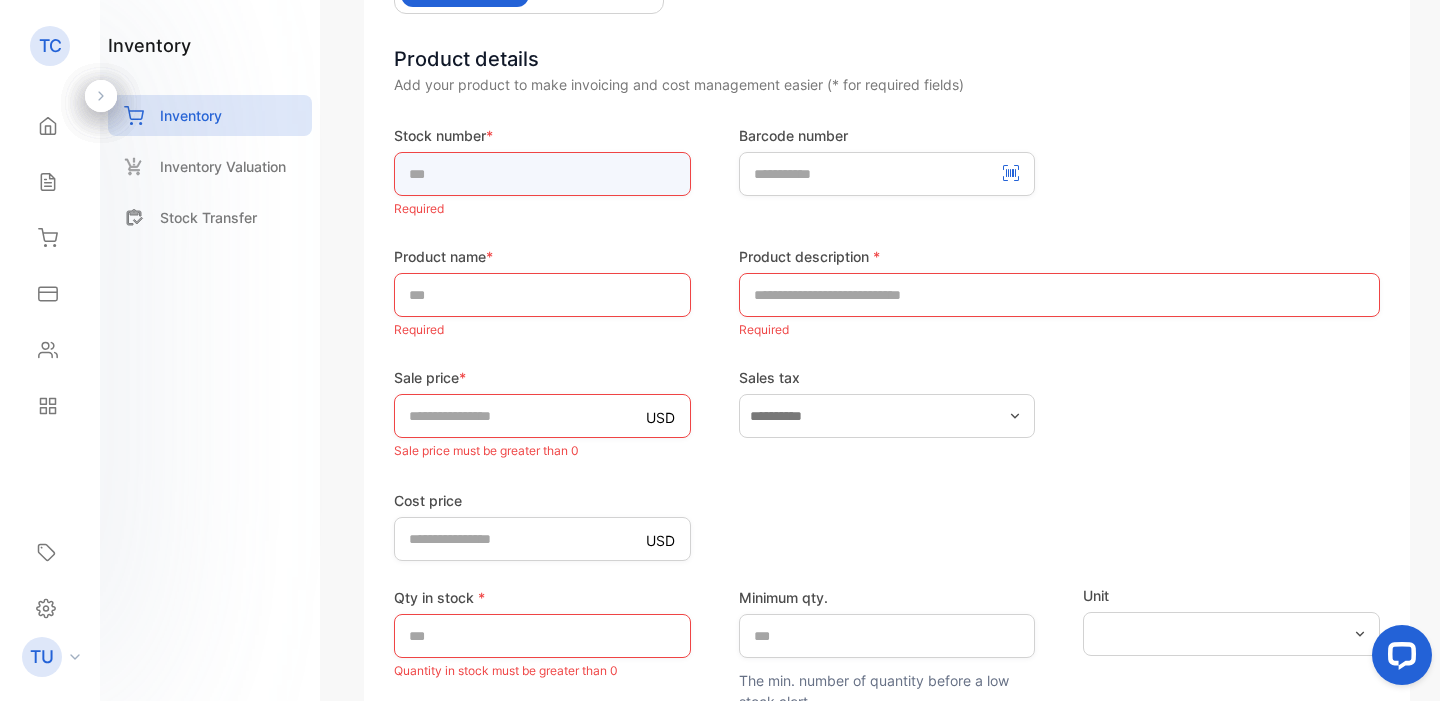 click at bounding box center [542, 174] 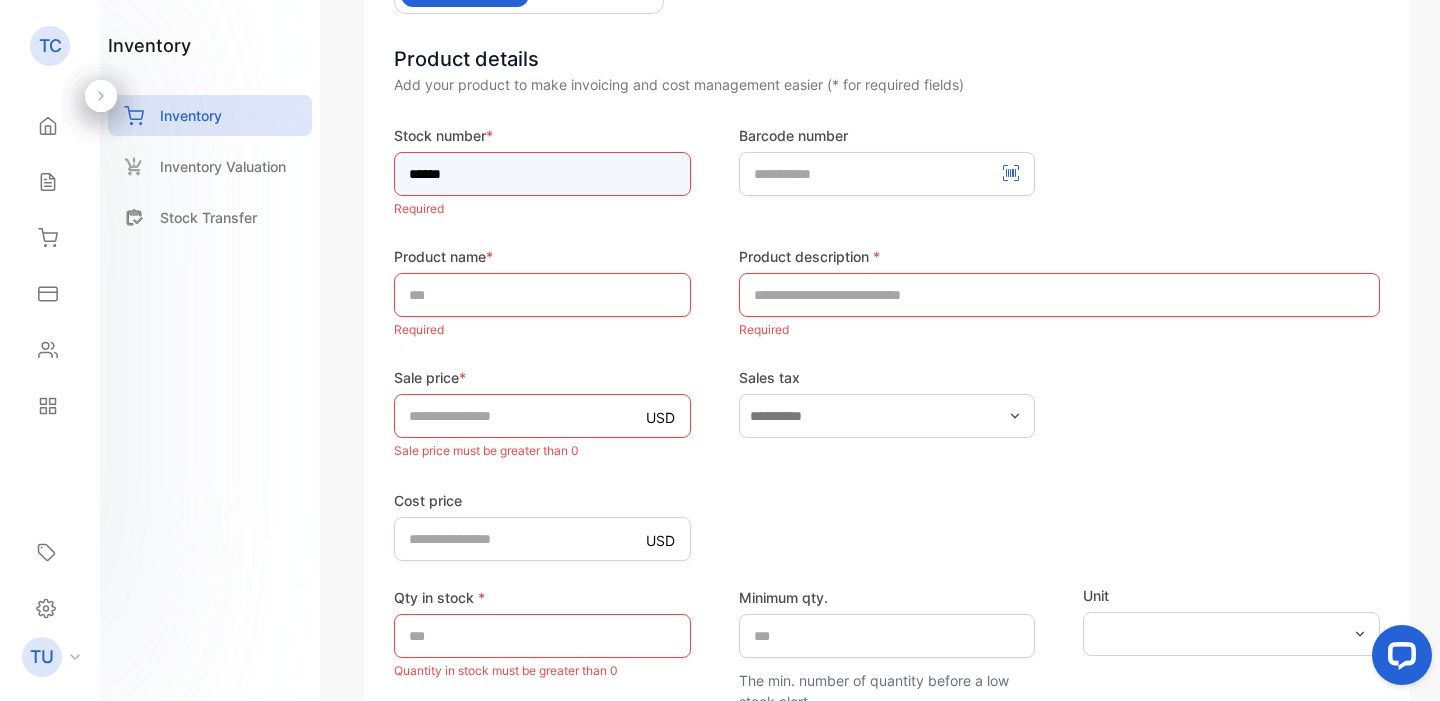 type on "******" 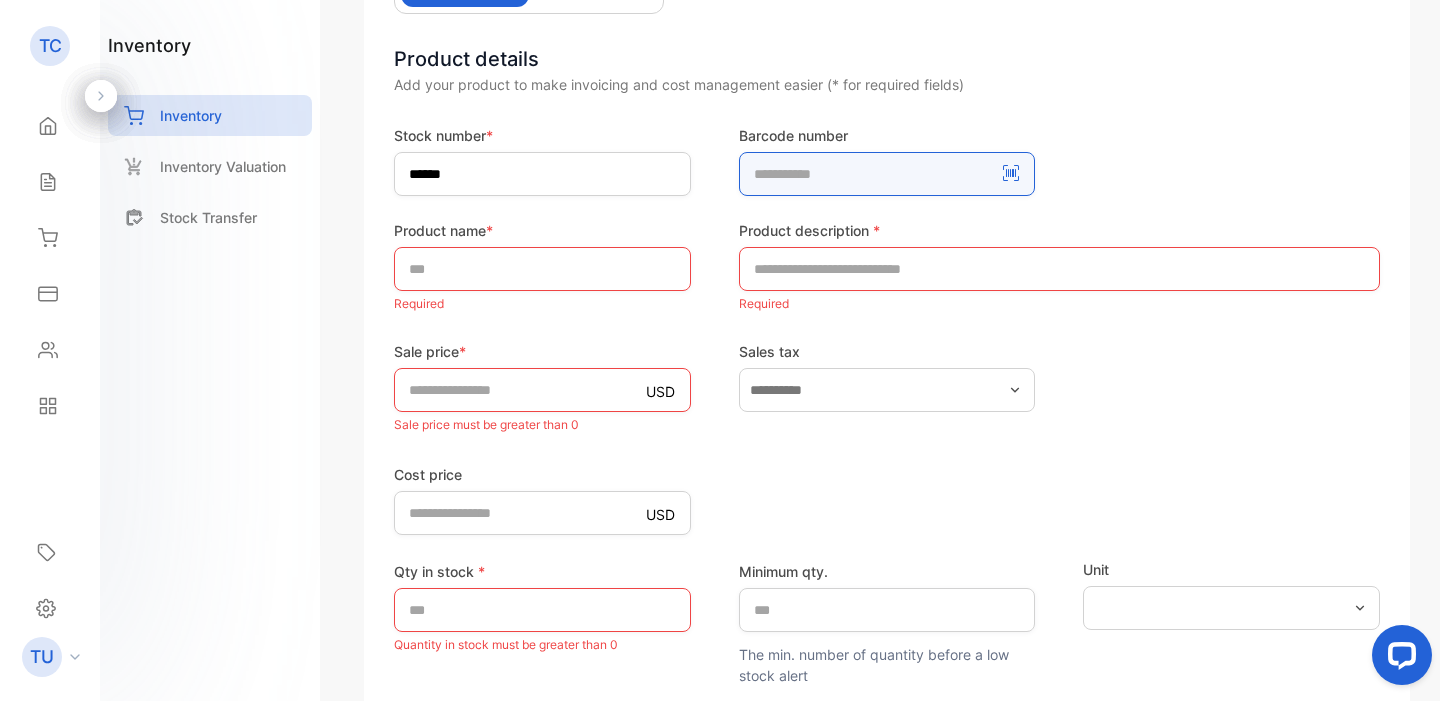 type on "********" 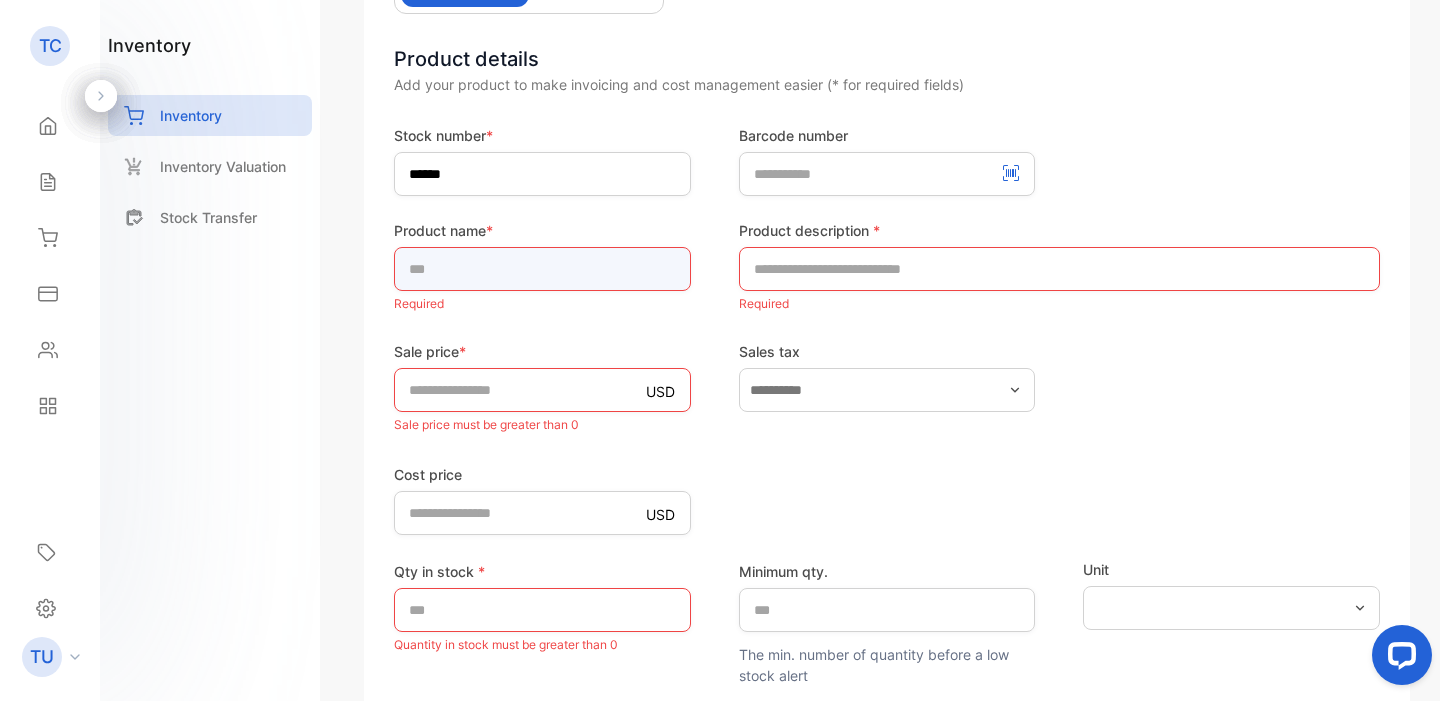 click at bounding box center (542, 269) 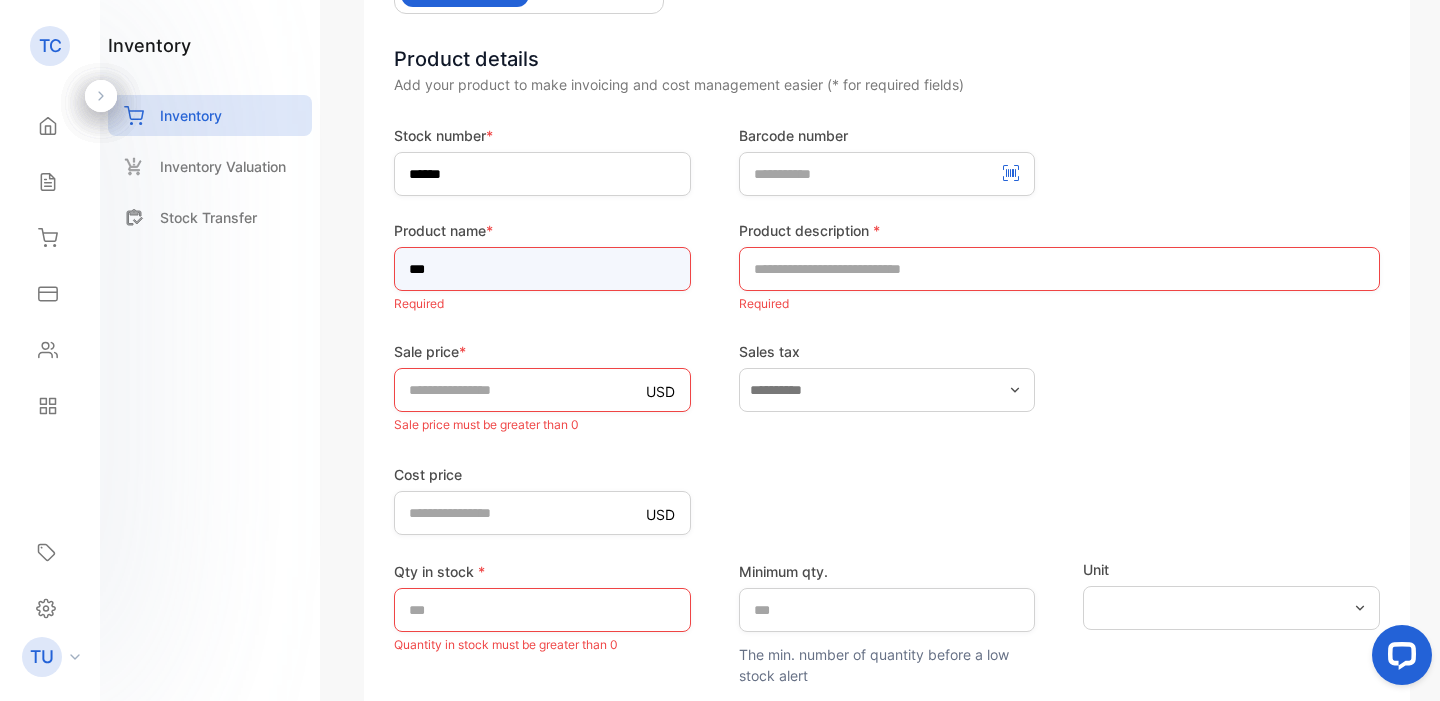 type on "***" 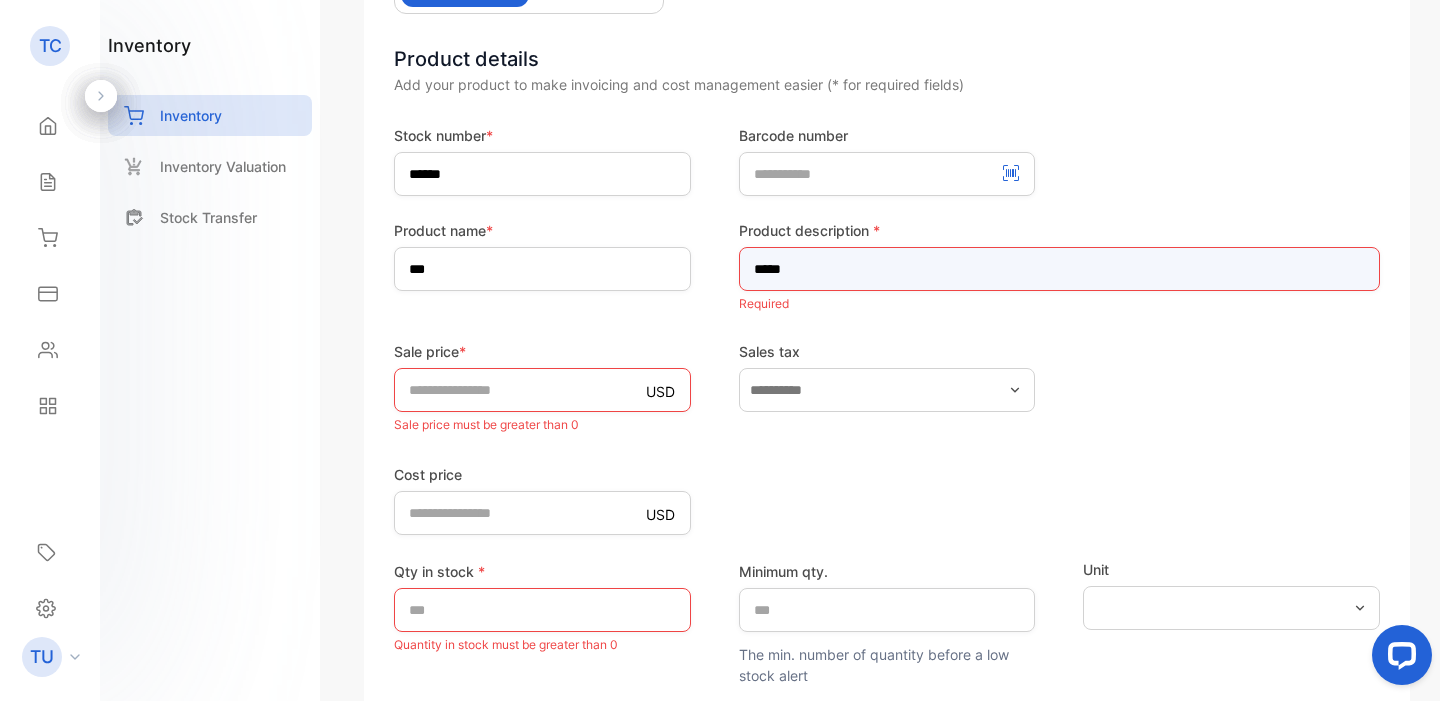 type on "*****" 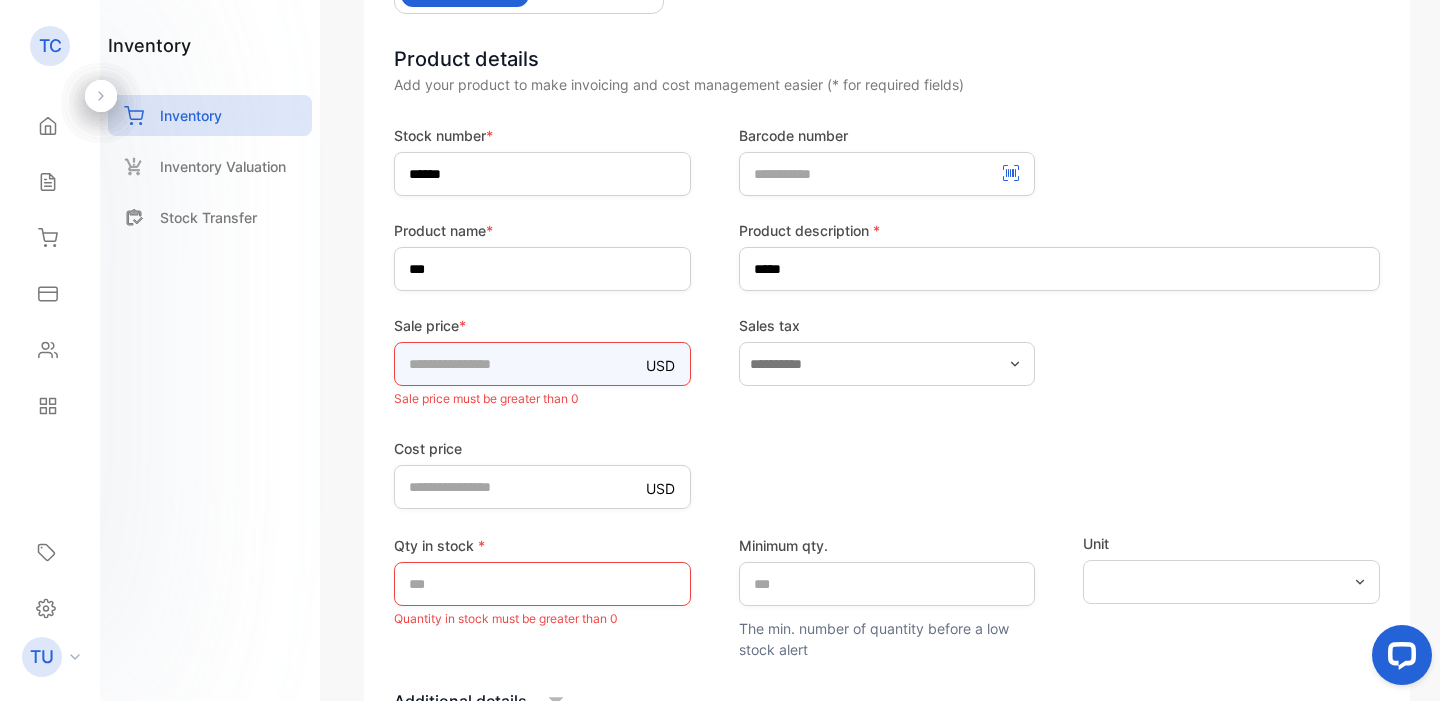 type on "***" 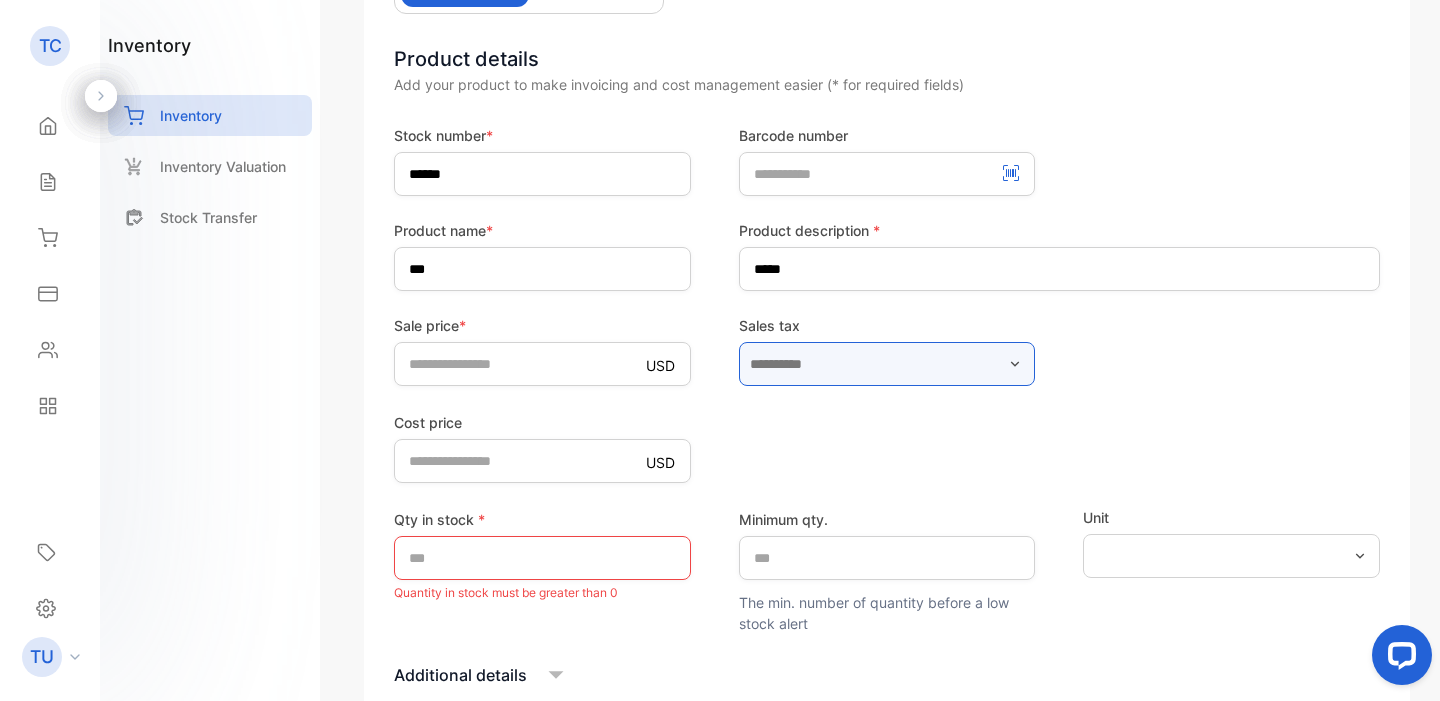 click at bounding box center (887, 364) 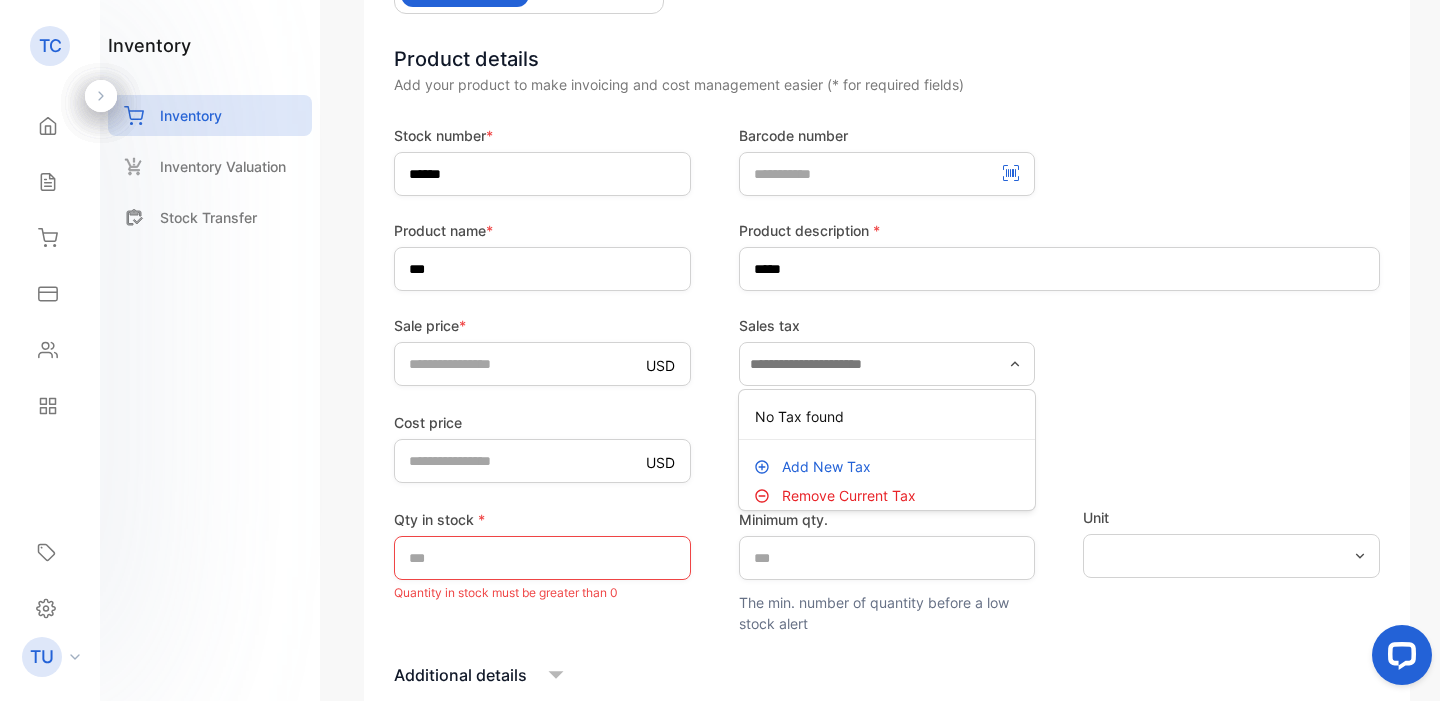 click on "Add New Tax" at bounding box center [826, 466] 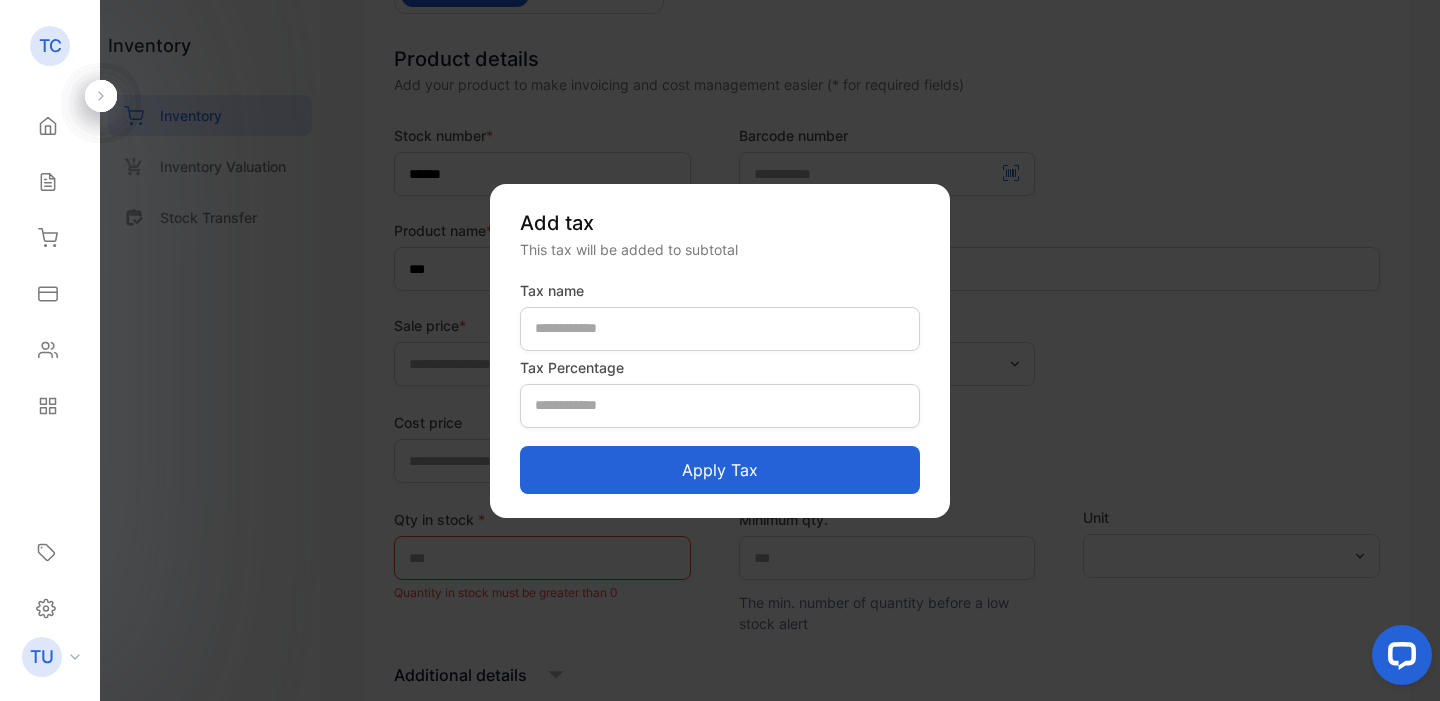 click on "Tax name   Tax Percentage   * Apply tax" at bounding box center [720, 387] 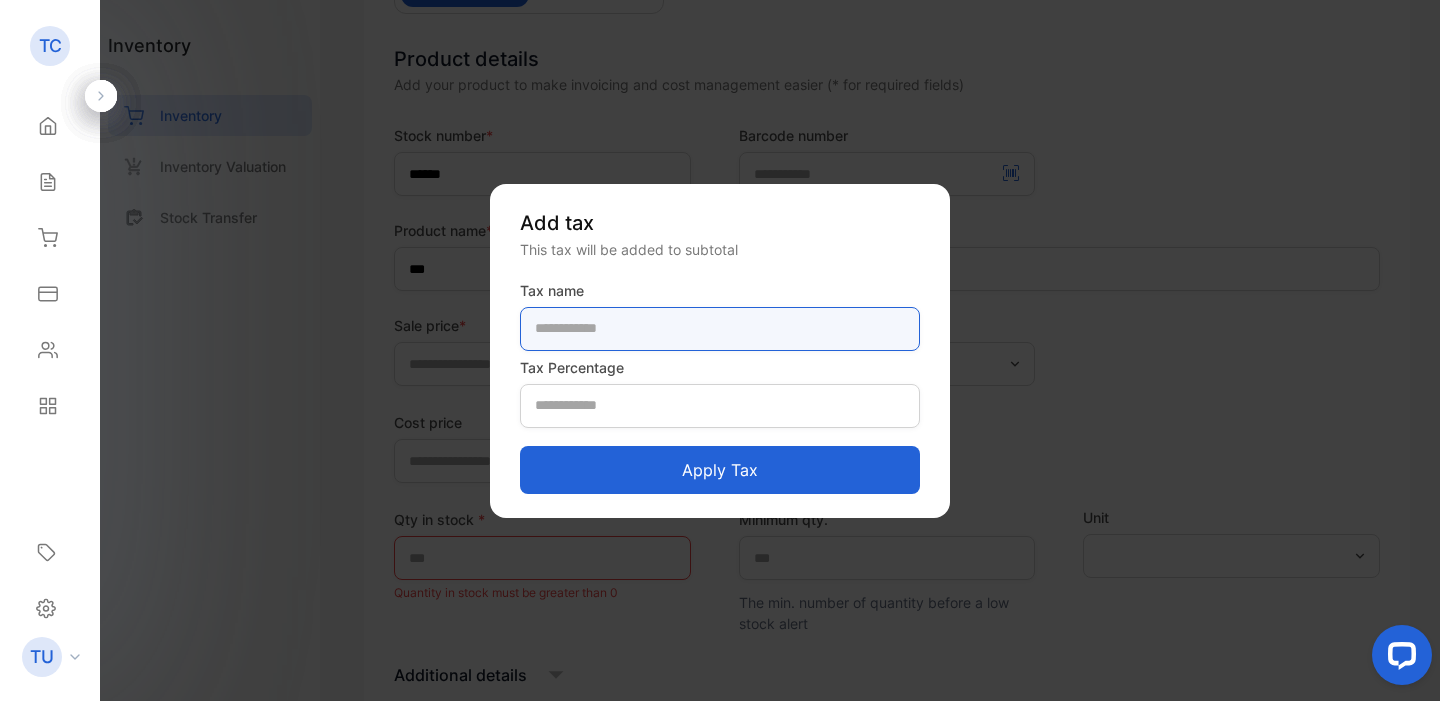 click at bounding box center (720, 329) 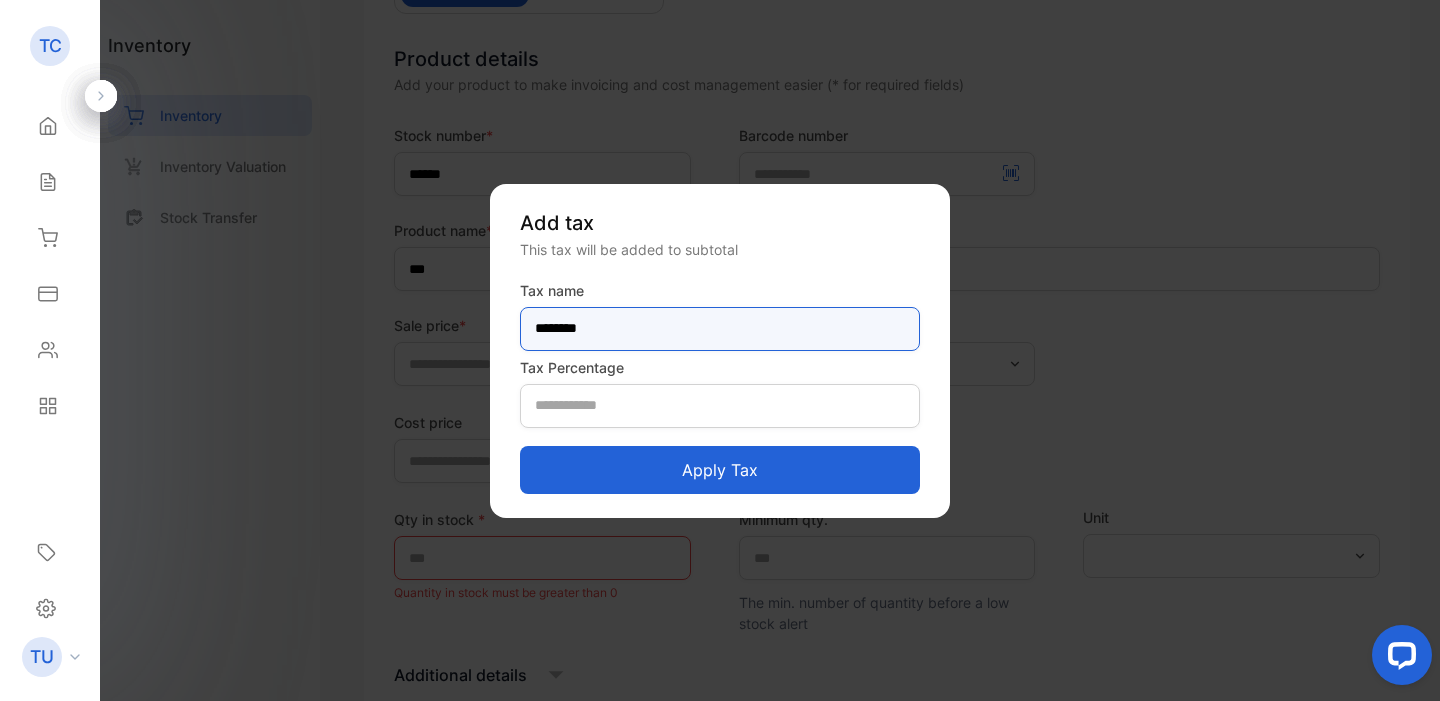 type on "********" 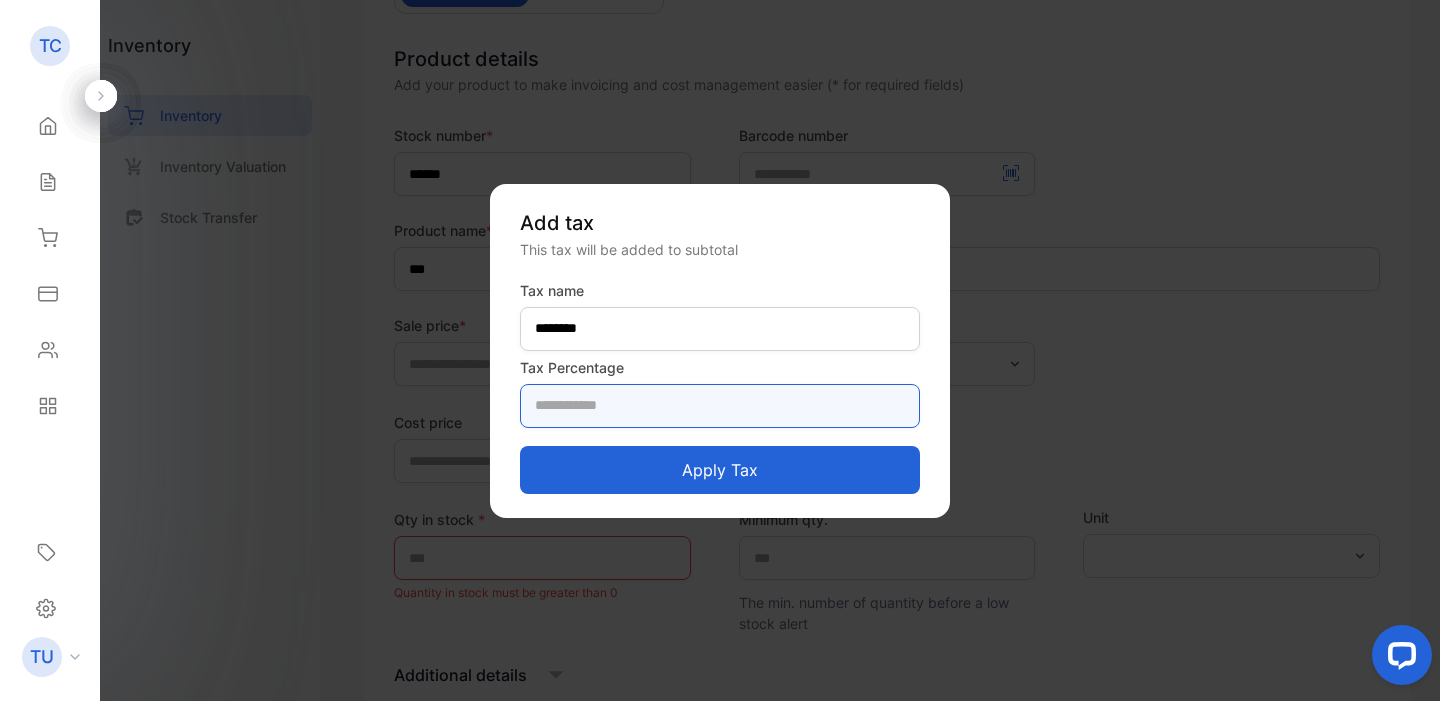 click on "*" at bounding box center (720, 406) 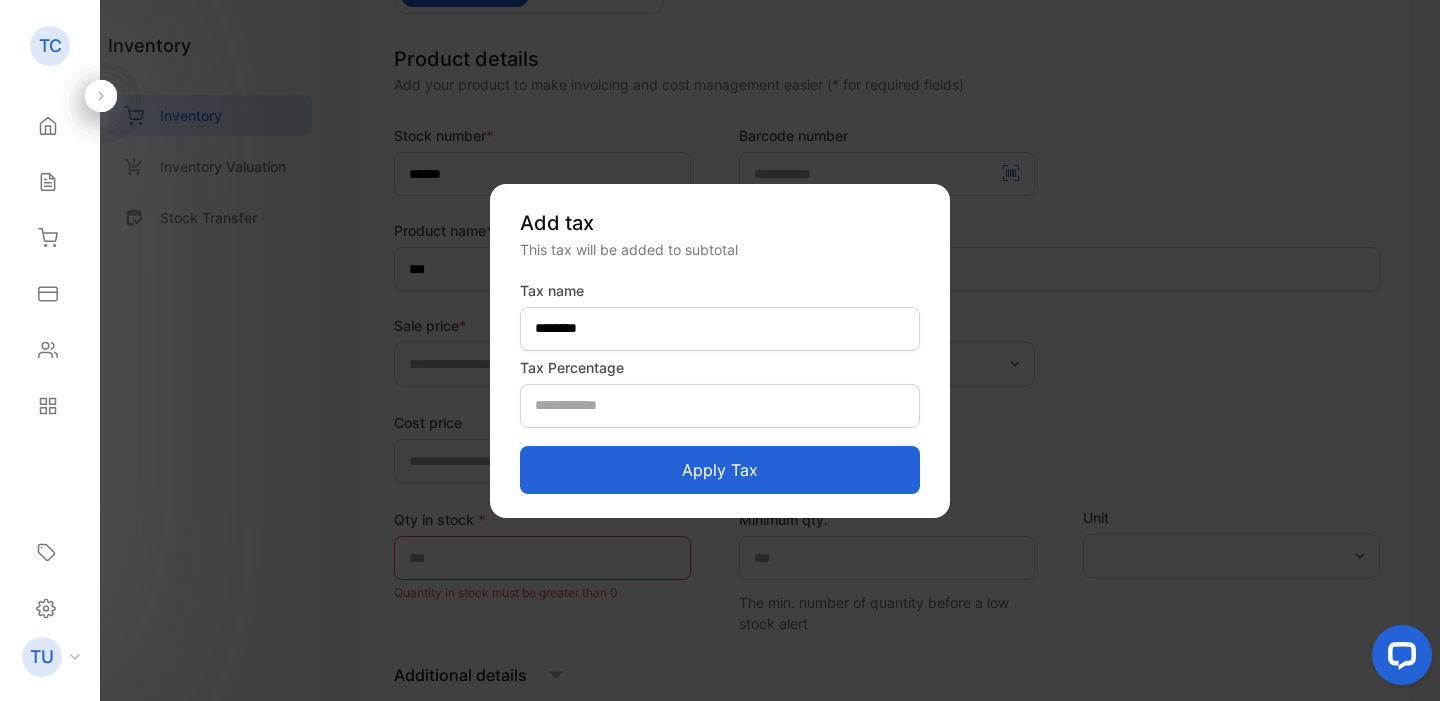 click on "Apply tax" at bounding box center (720, 470) 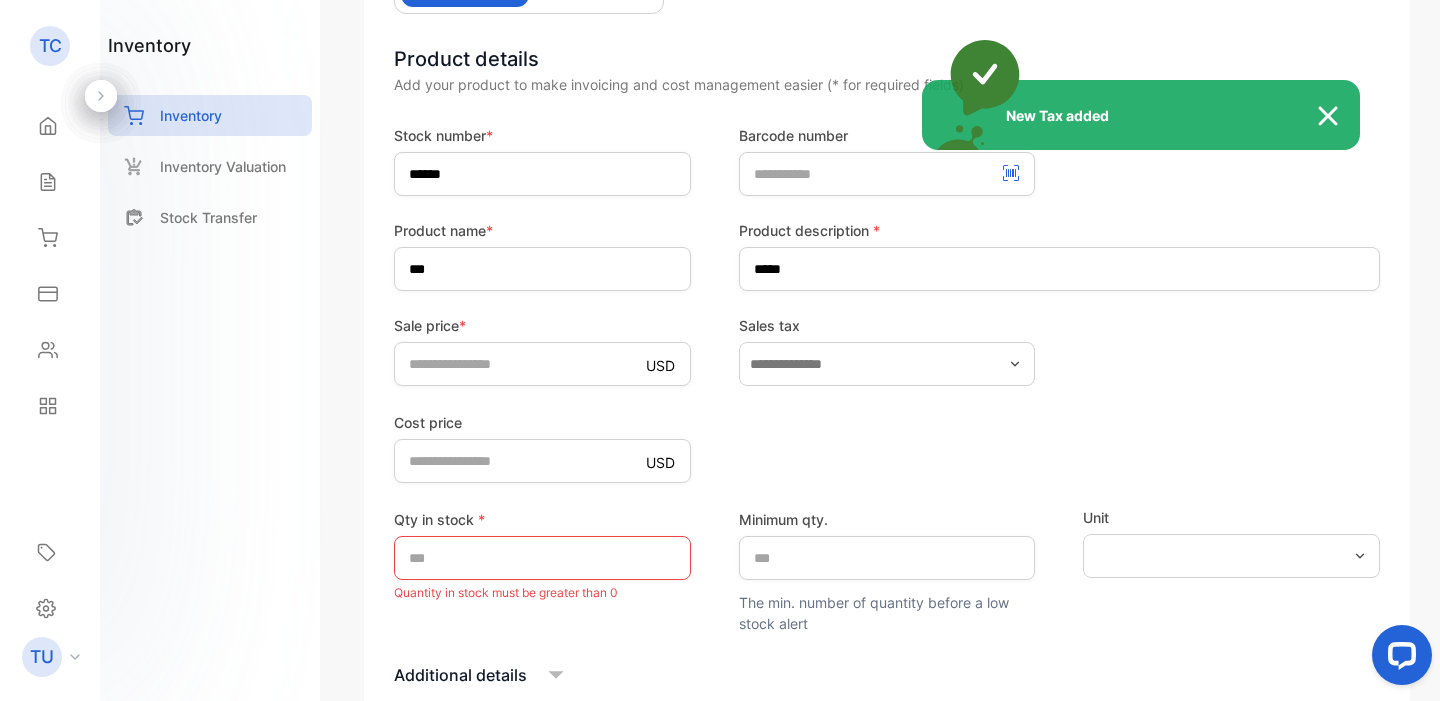 type on "**********" 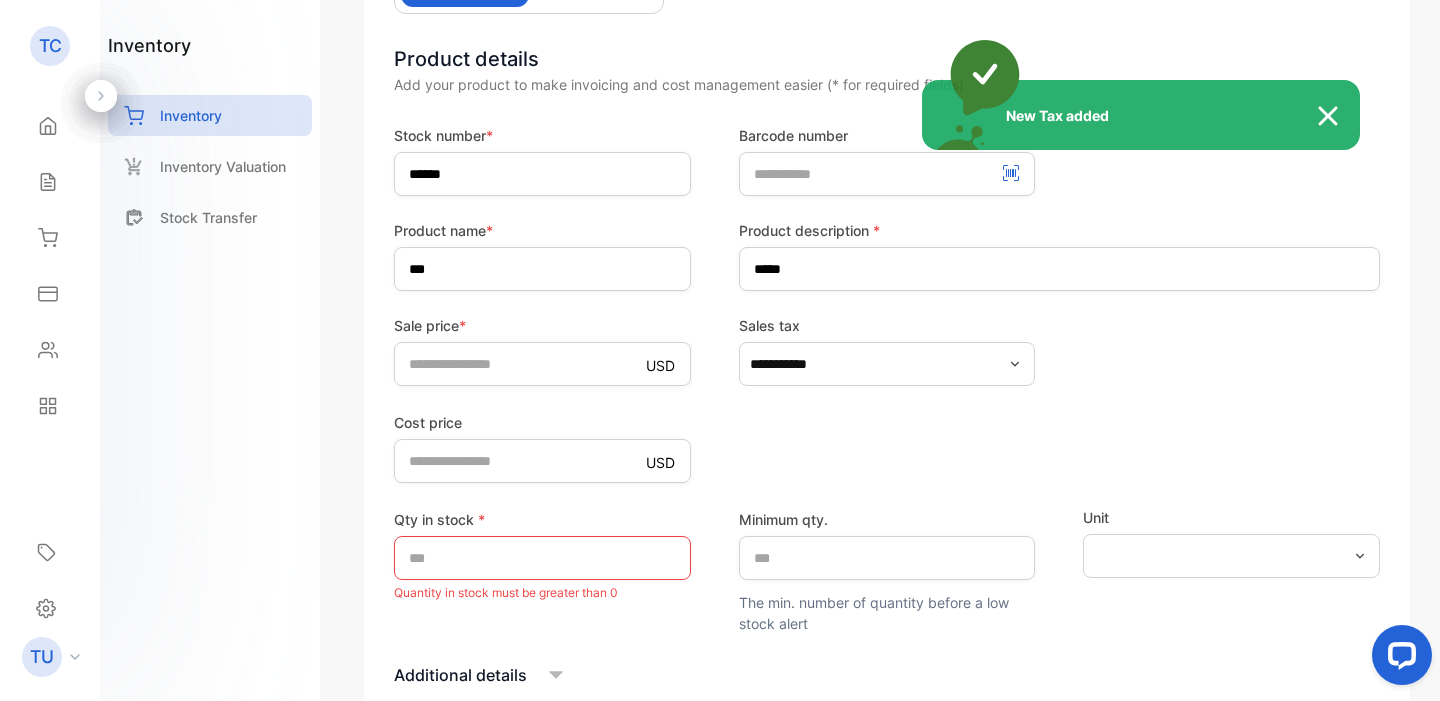 click on "New Tax added" at bounding box center [720, 350] 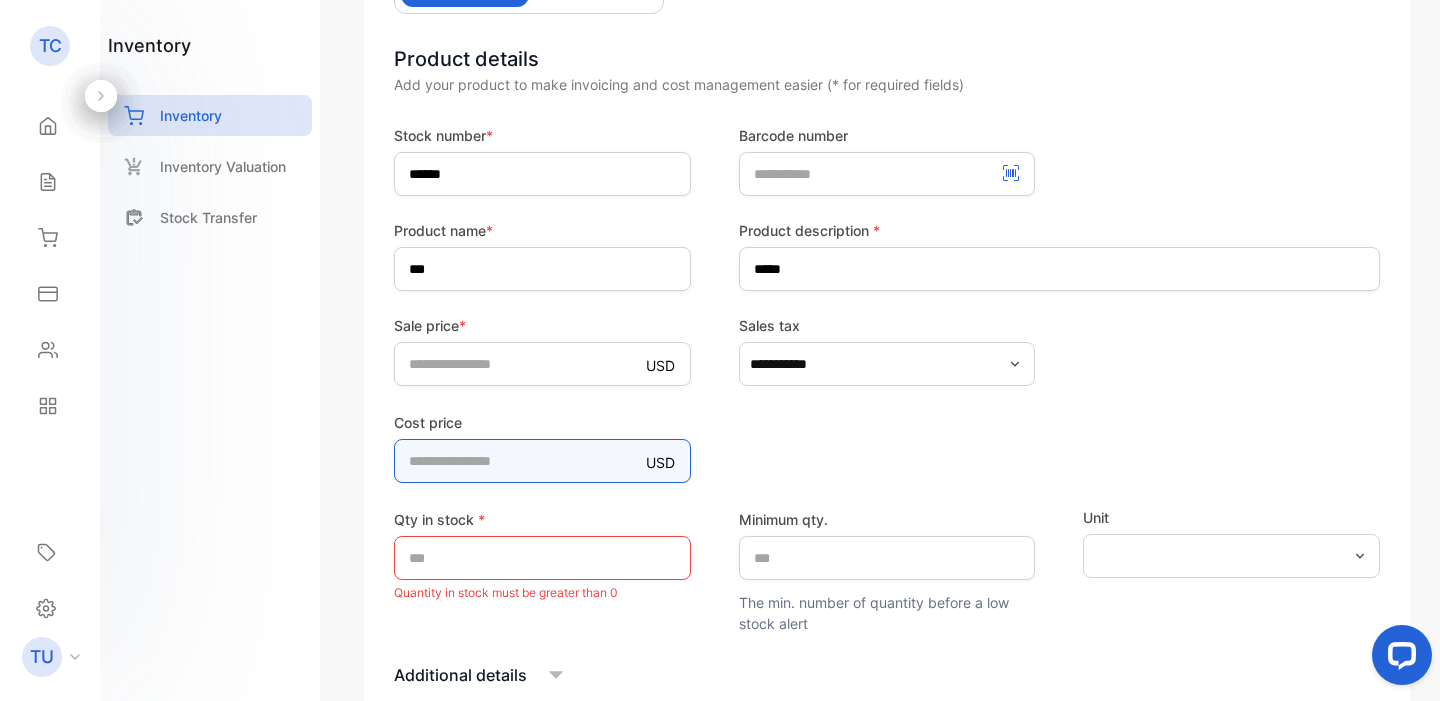 click on "*" at bounding box center [542, 461] 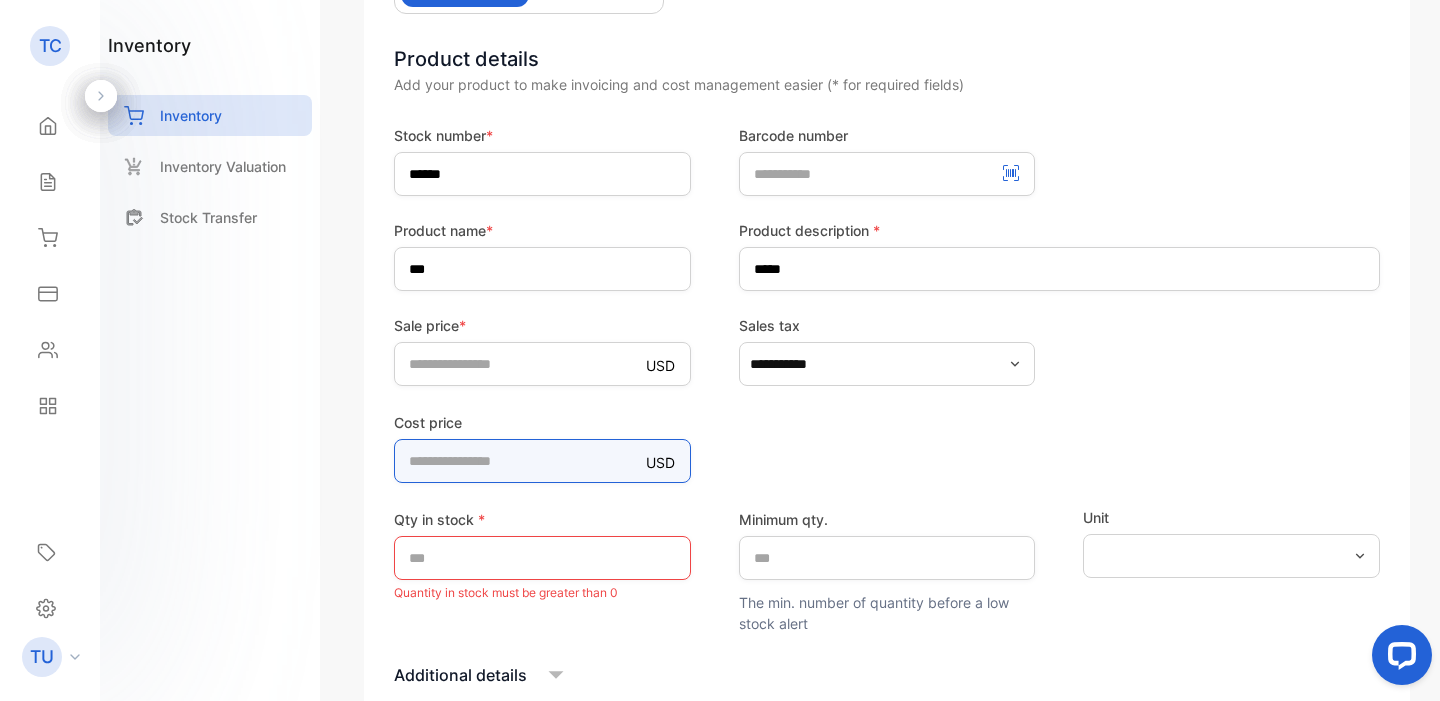 type on "***" 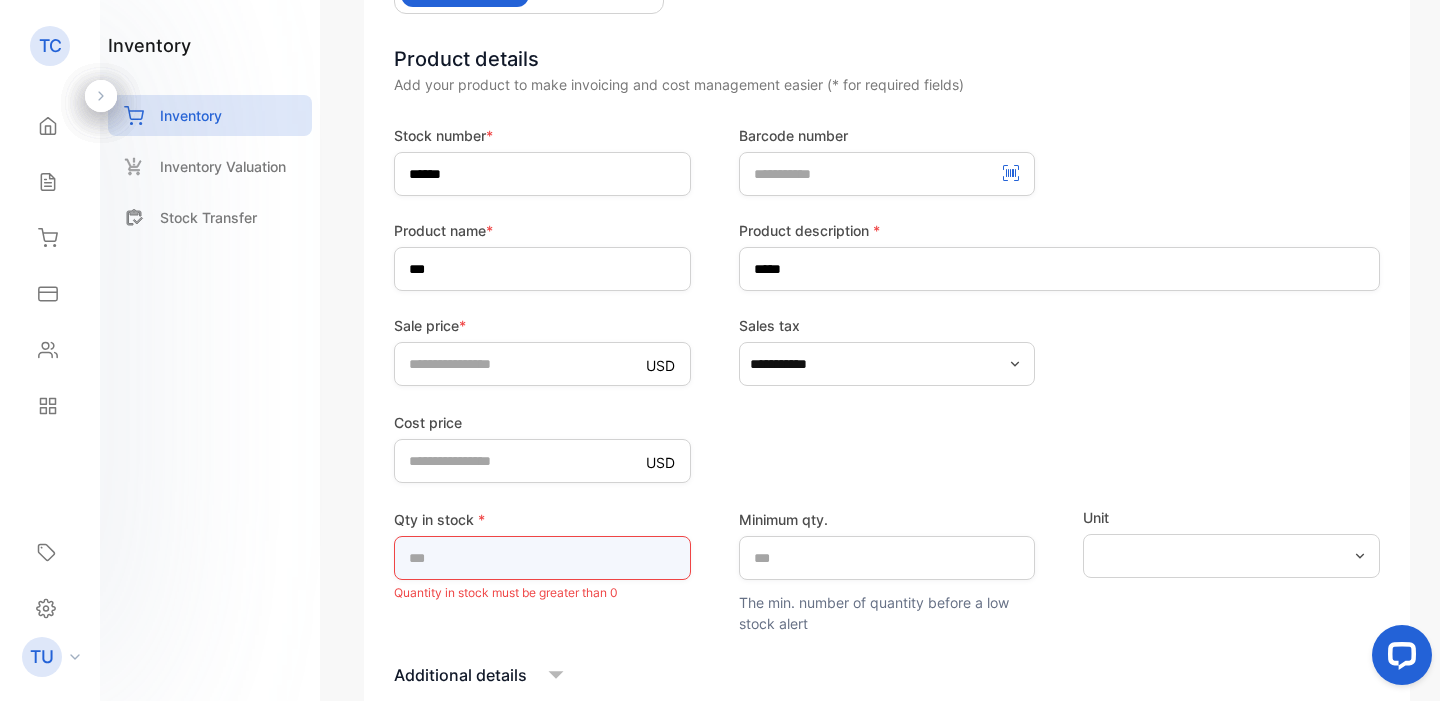 click on "*" at bounding box center [542, 558] 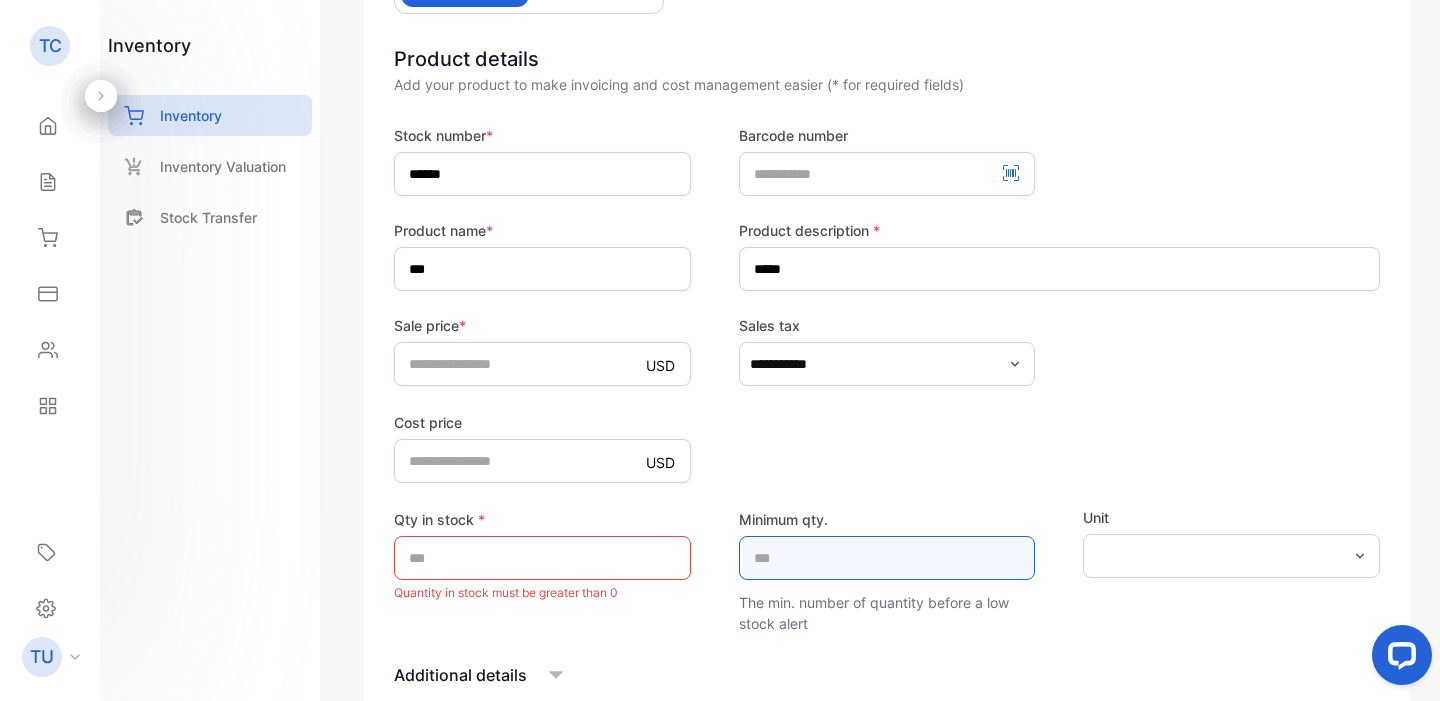click on "*" at bounding box center (887, 558) 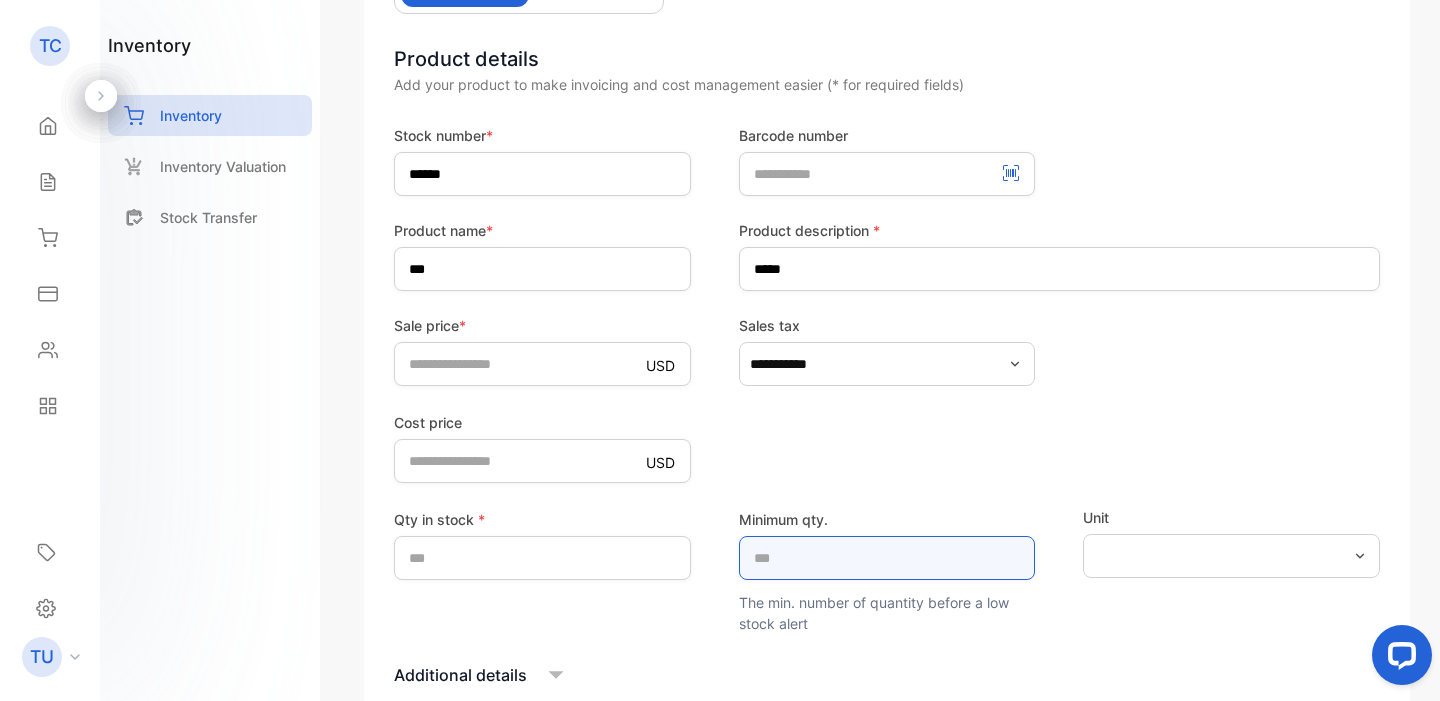 type on "*" 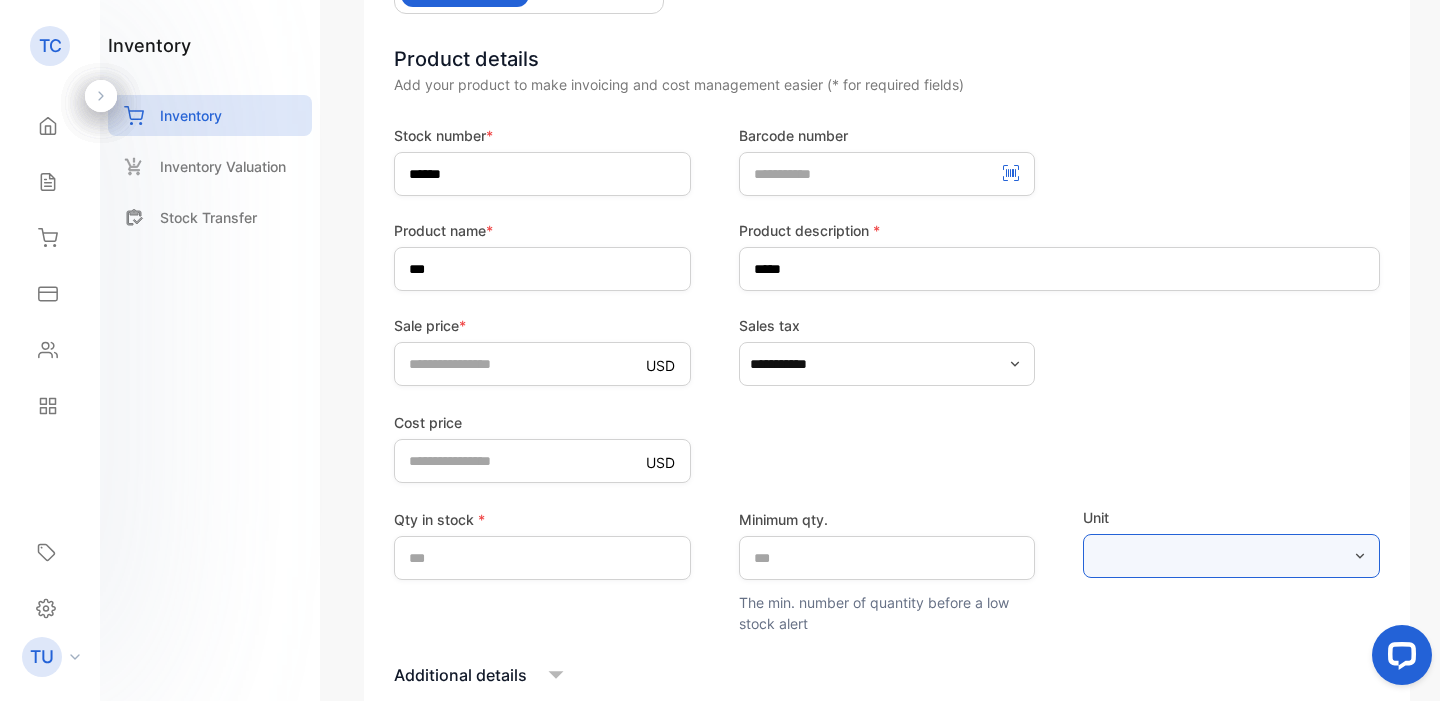 click at bounding box center (1231, 556) 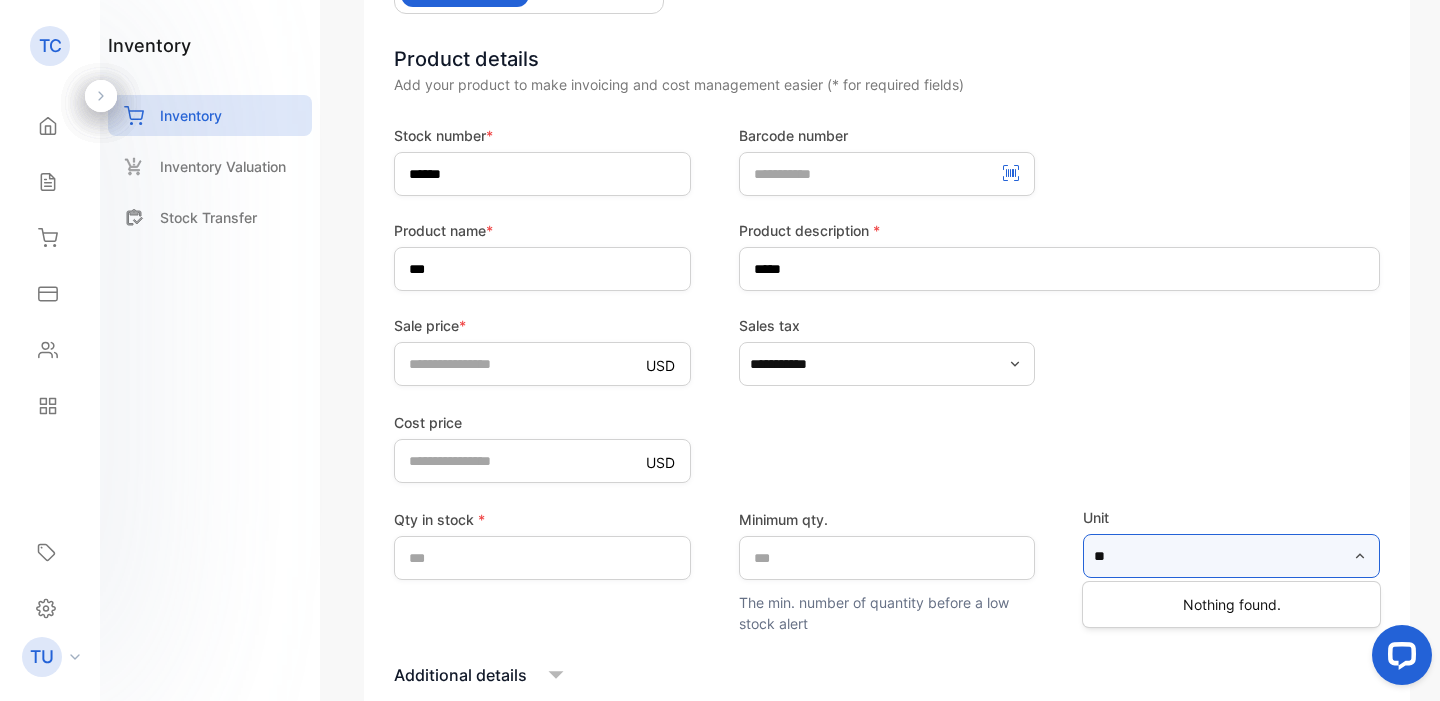 type on "*" 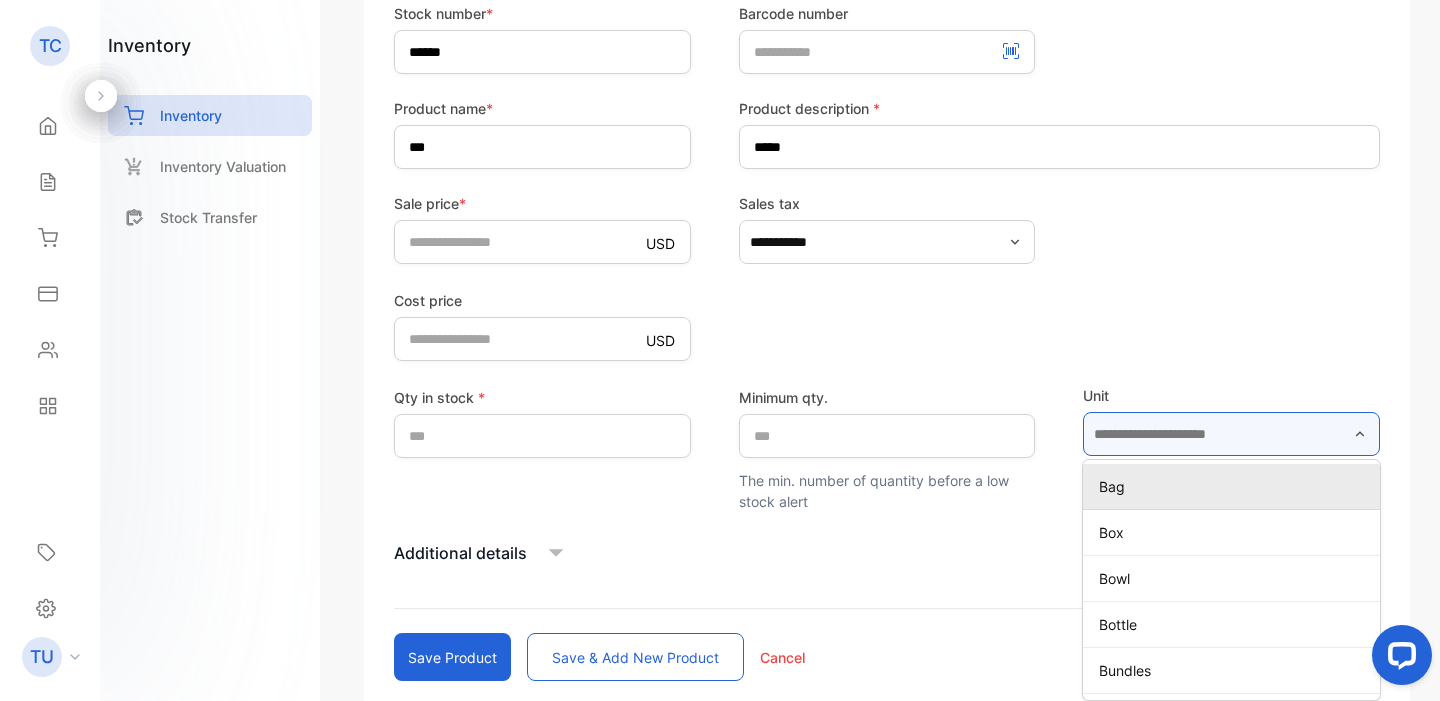 scroll, scrollTop: 391, scrollLeft: 0, axis: vertical 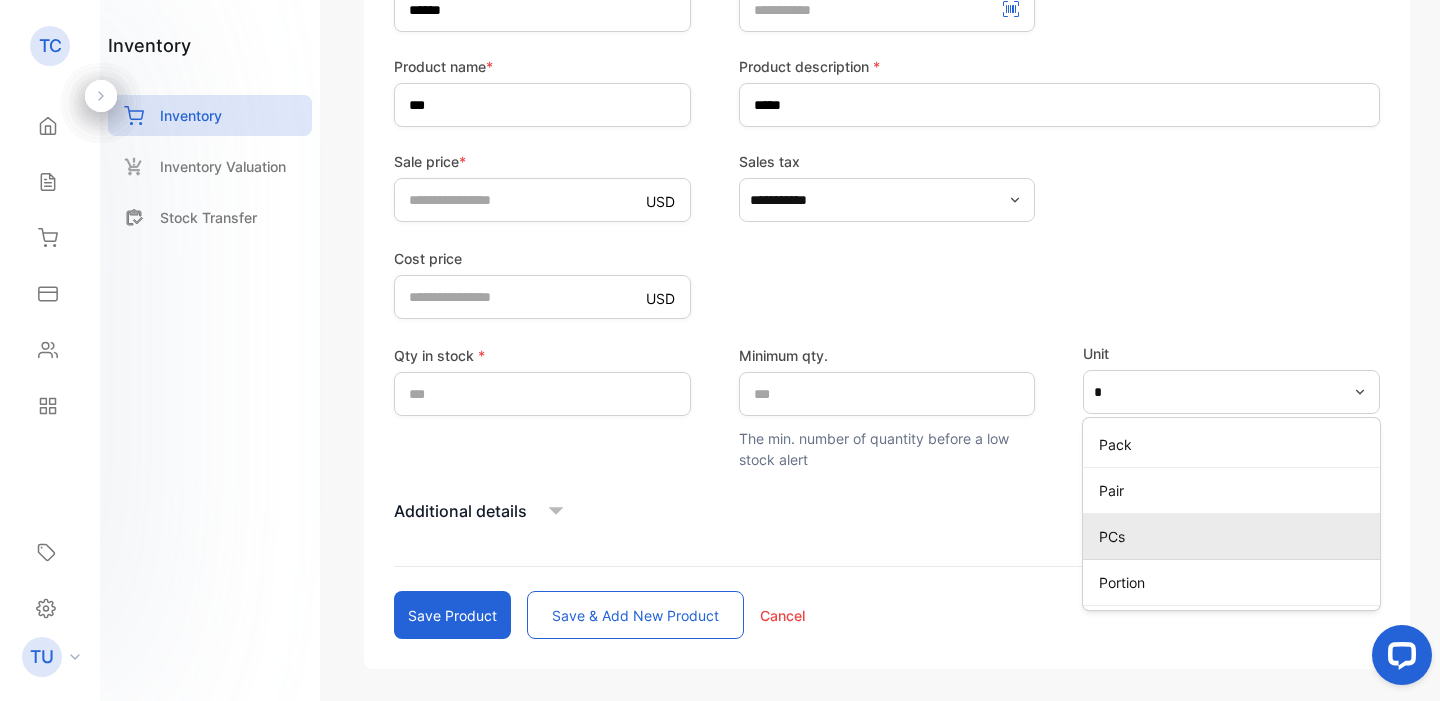 click on "PCs" at bounding box center (1235, 536) 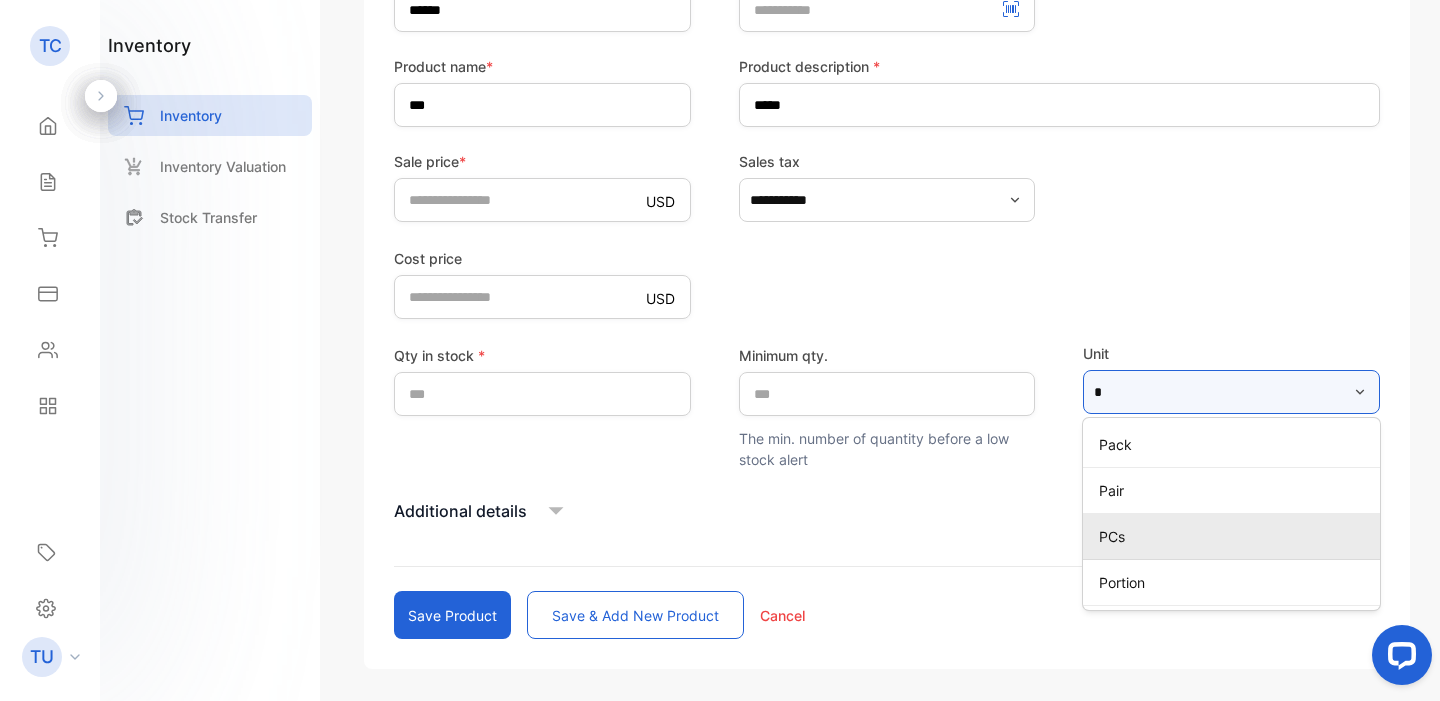 type on "***" 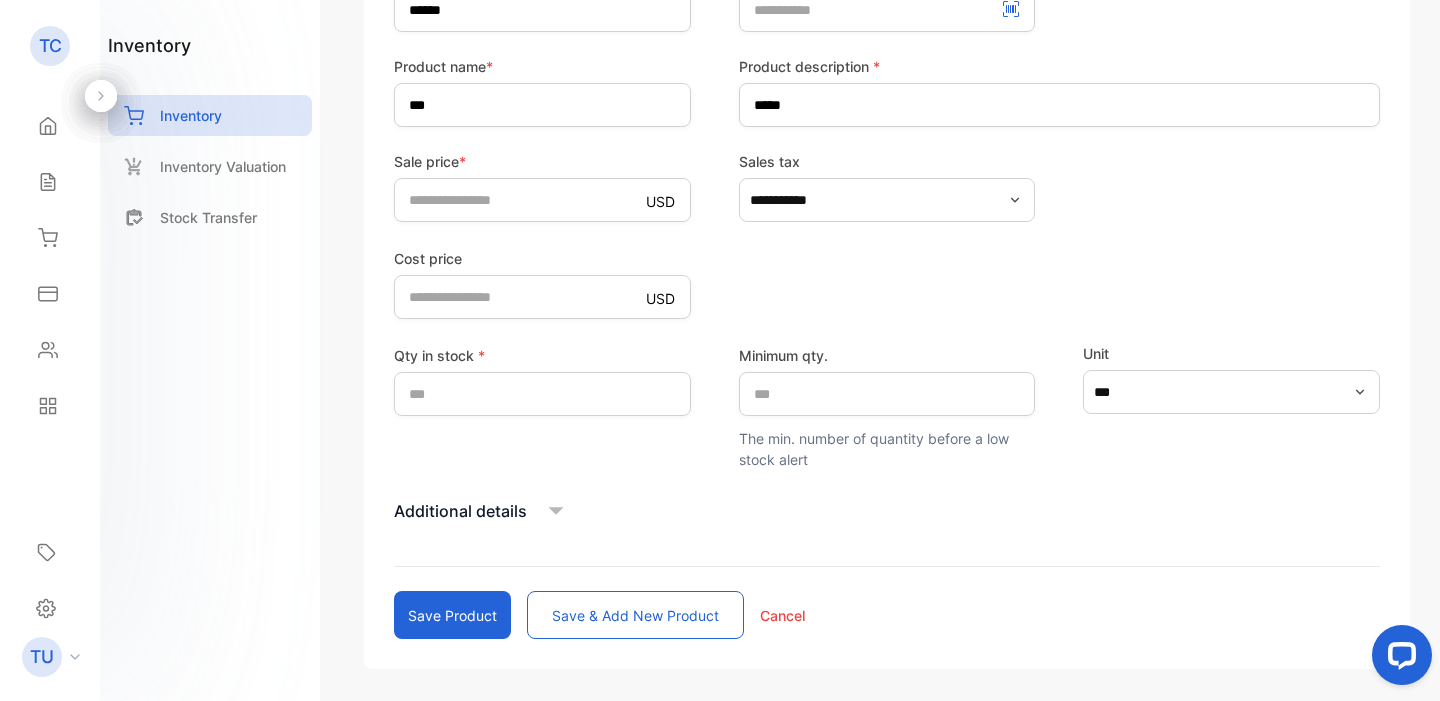 click on "Save product" at bounding box center (452, 615) 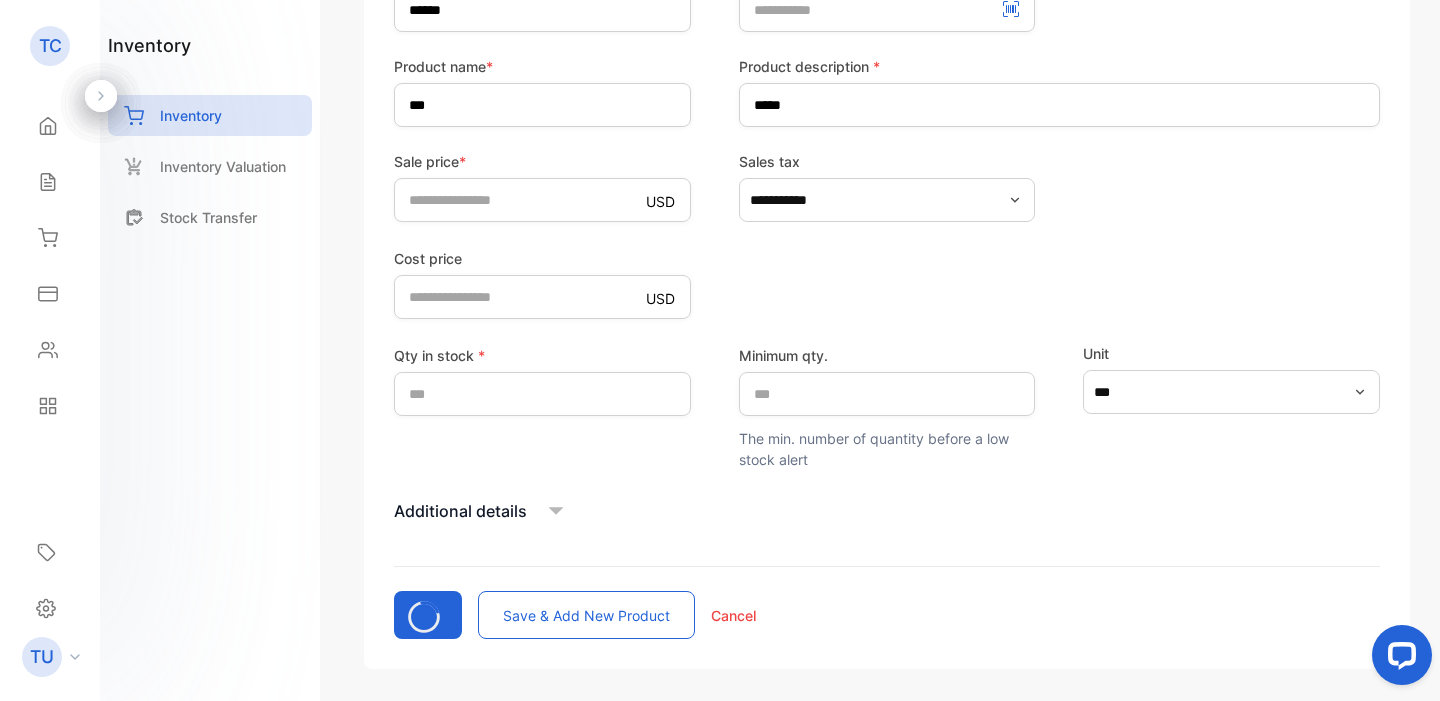 type 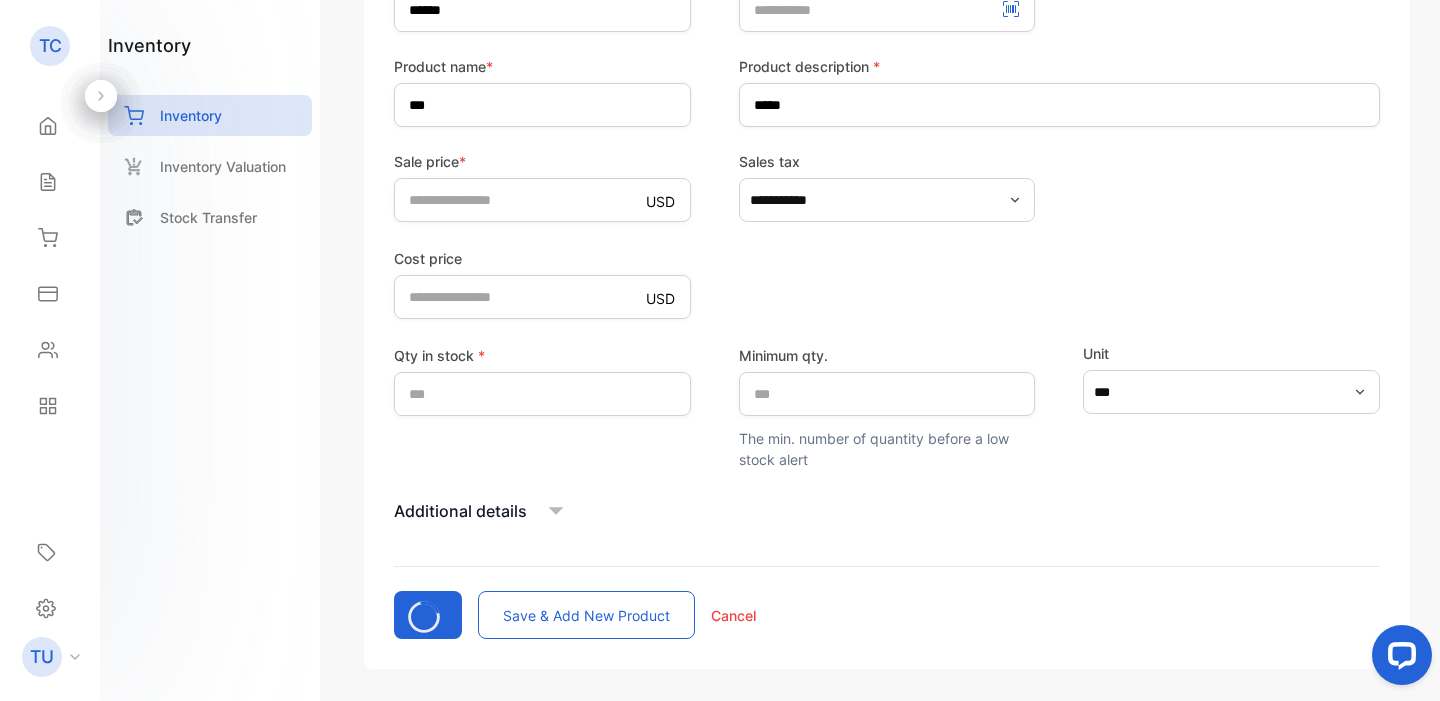 type 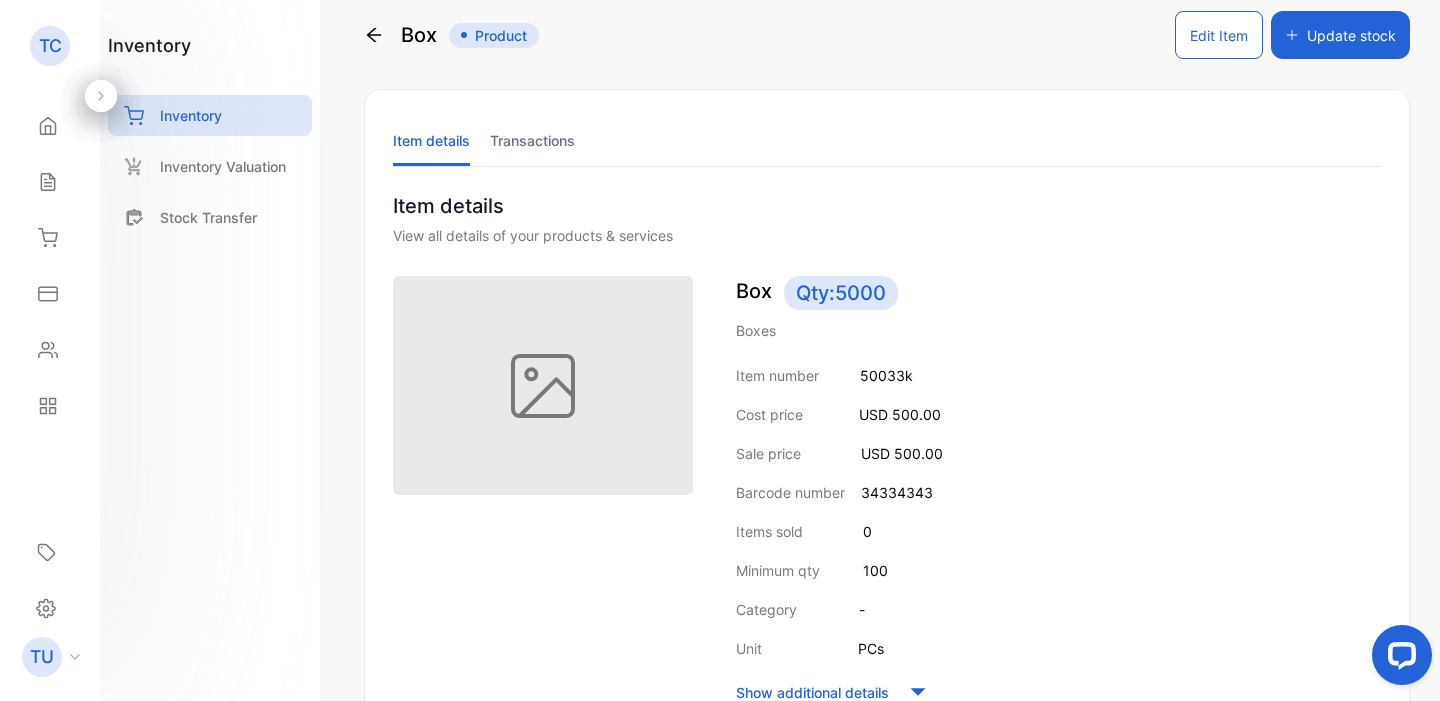 scroll, scrollTop: 0, scrollLeft: 0, axis: both 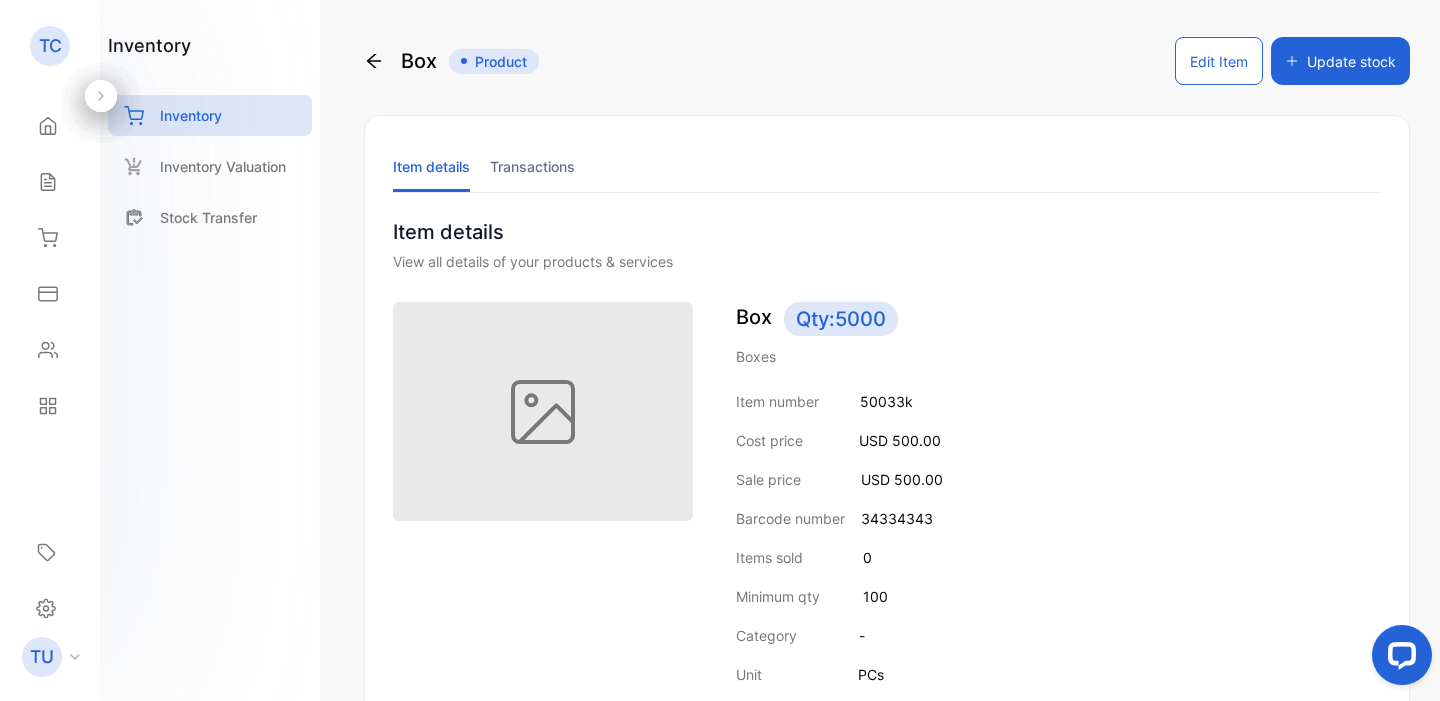 click on "Transactions" at bounding box center [532, 166] 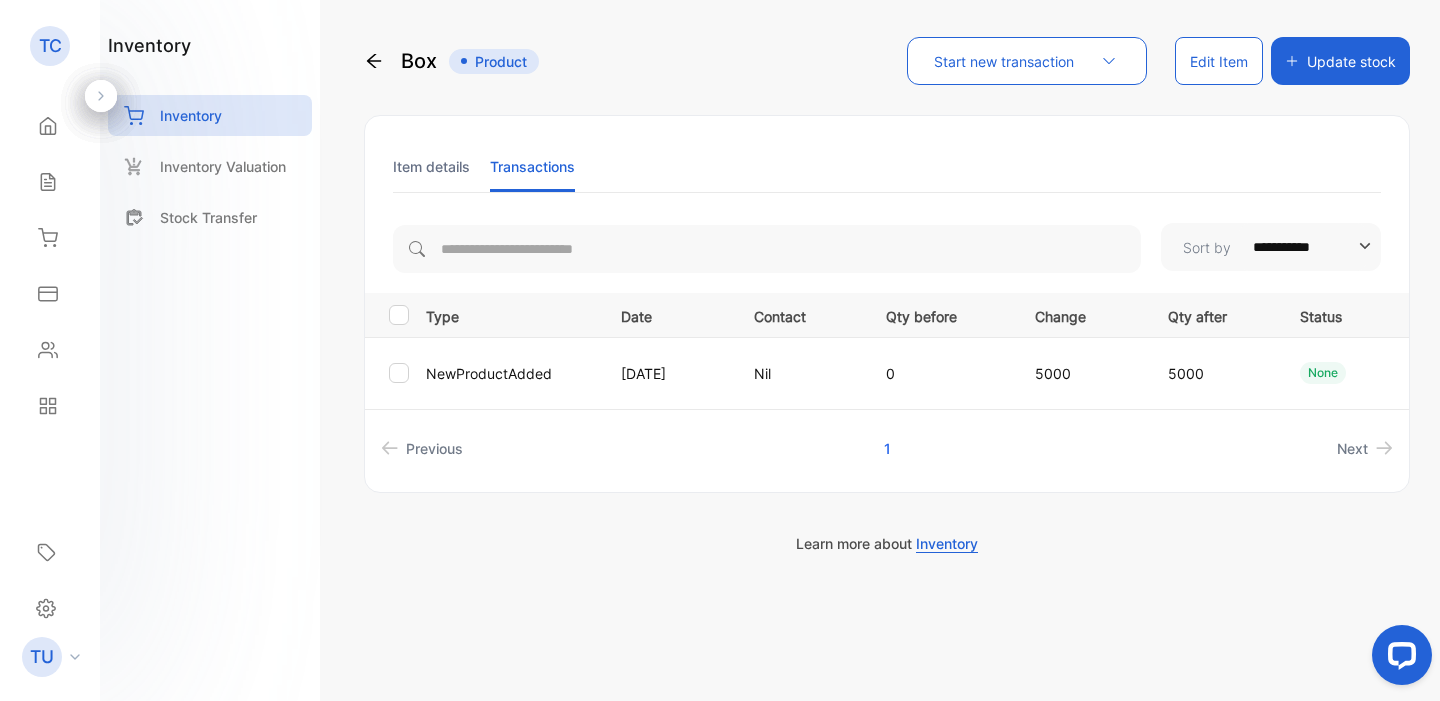 click on "Start new transaction" at bounding box center [1027, 61] 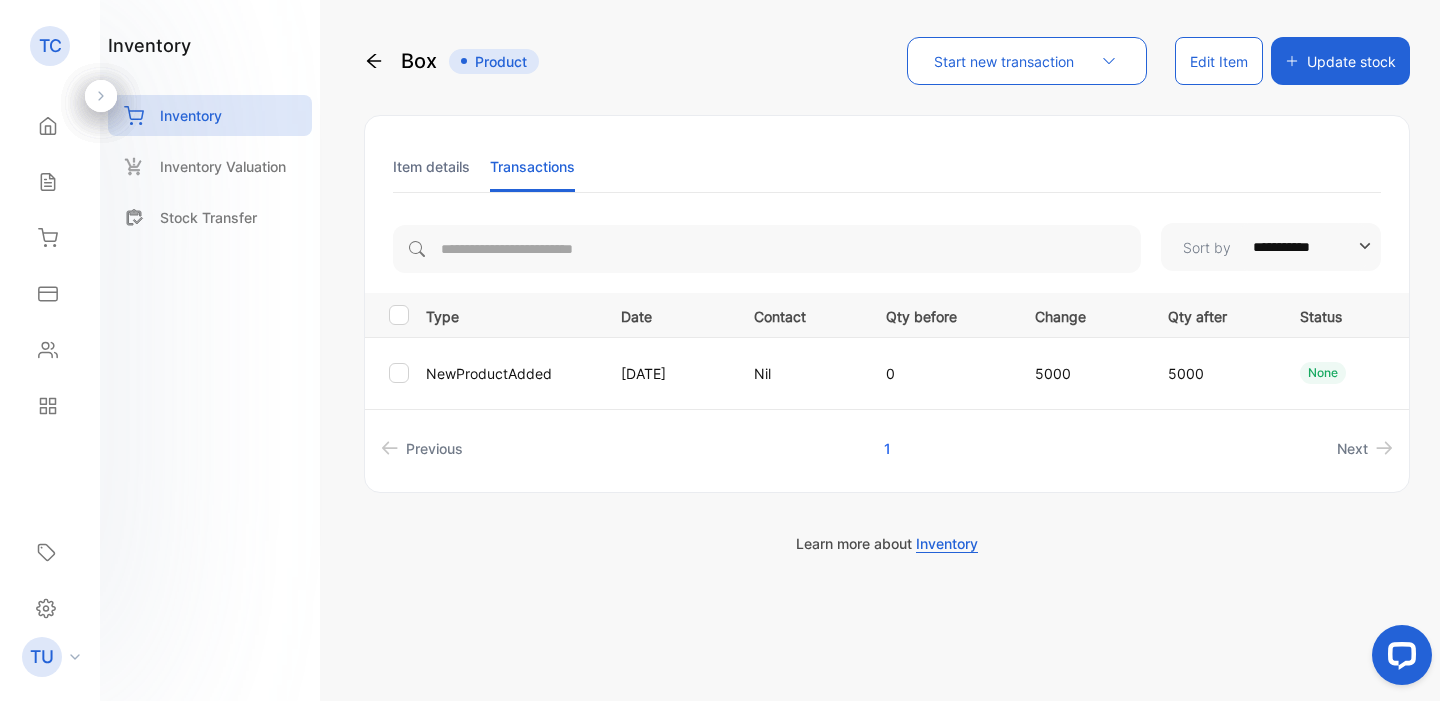 click on "Item details Transactions" at bounding box center (887, 167) 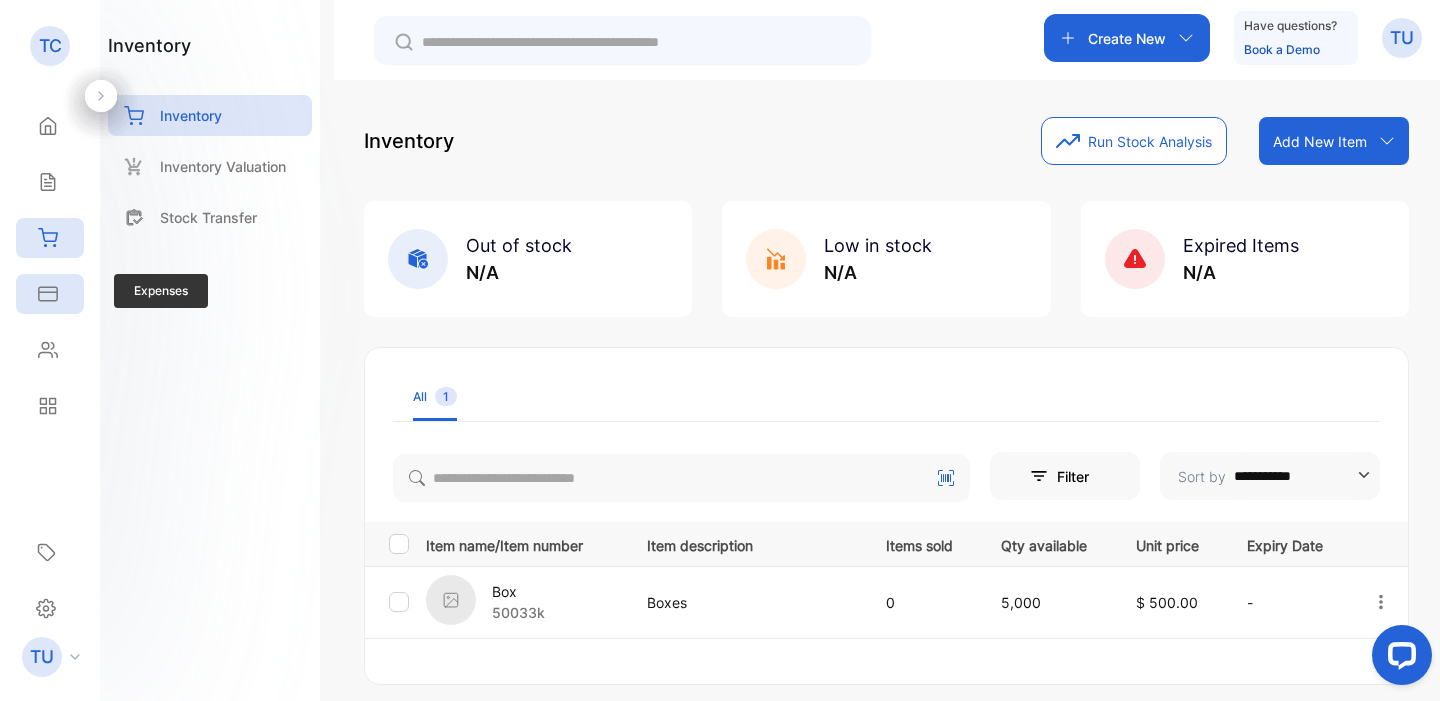 click on "Expenses" at bounding box center [45, 294] 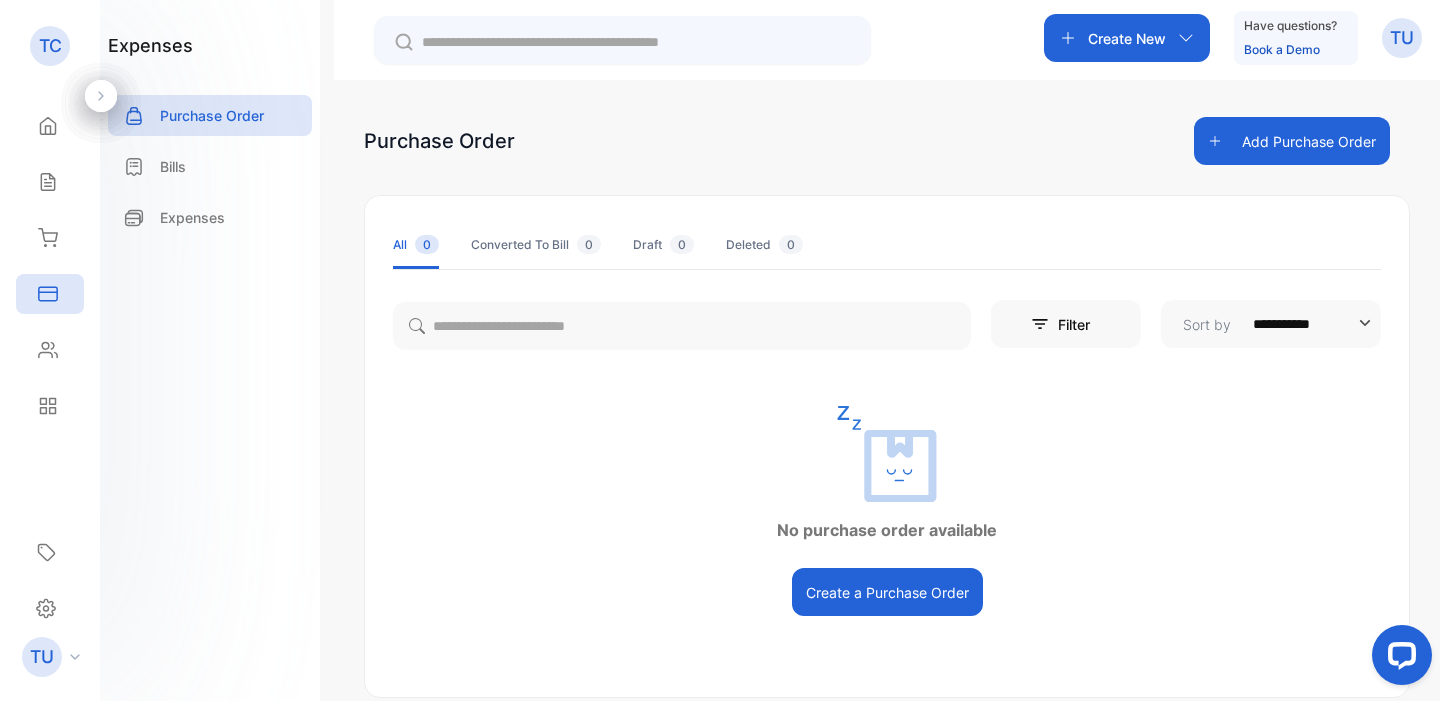 click on "Add Purchase Order" at bounding box center (1292, 141) 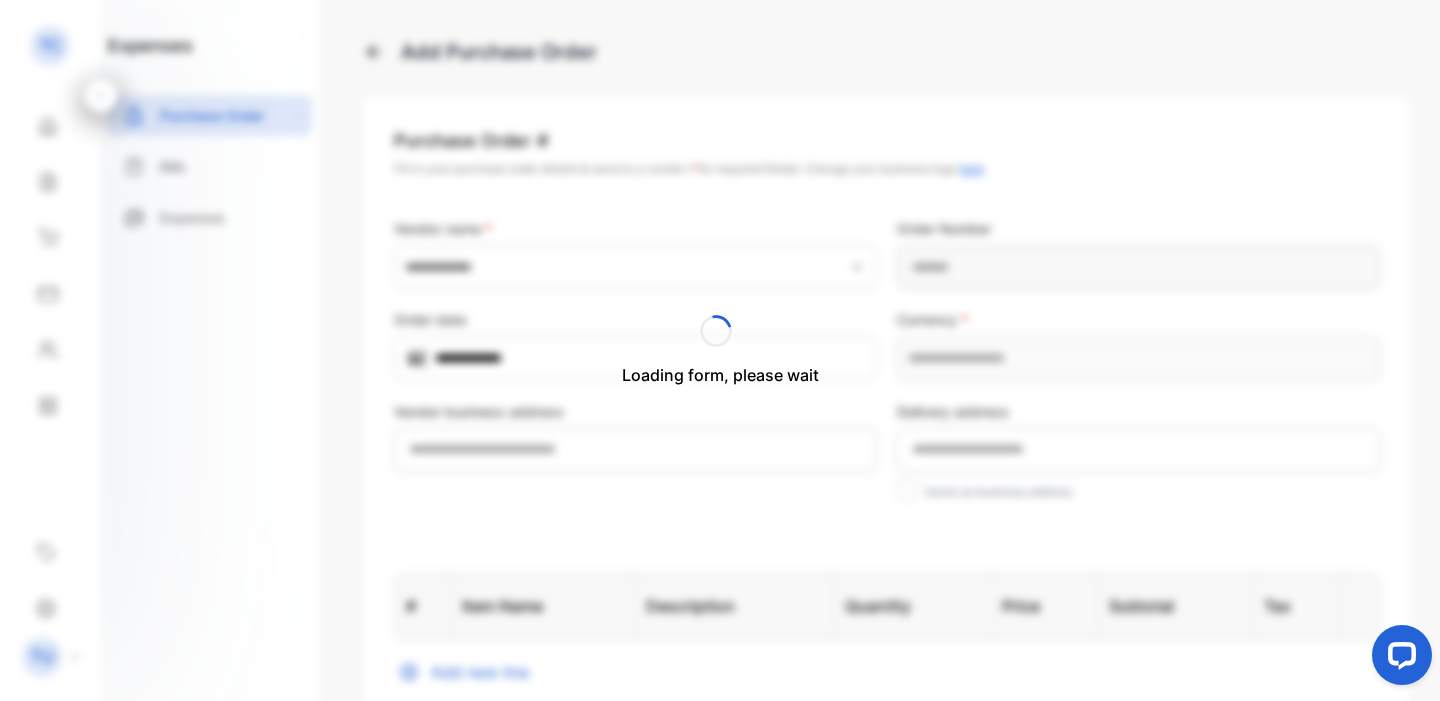 type on "**********" 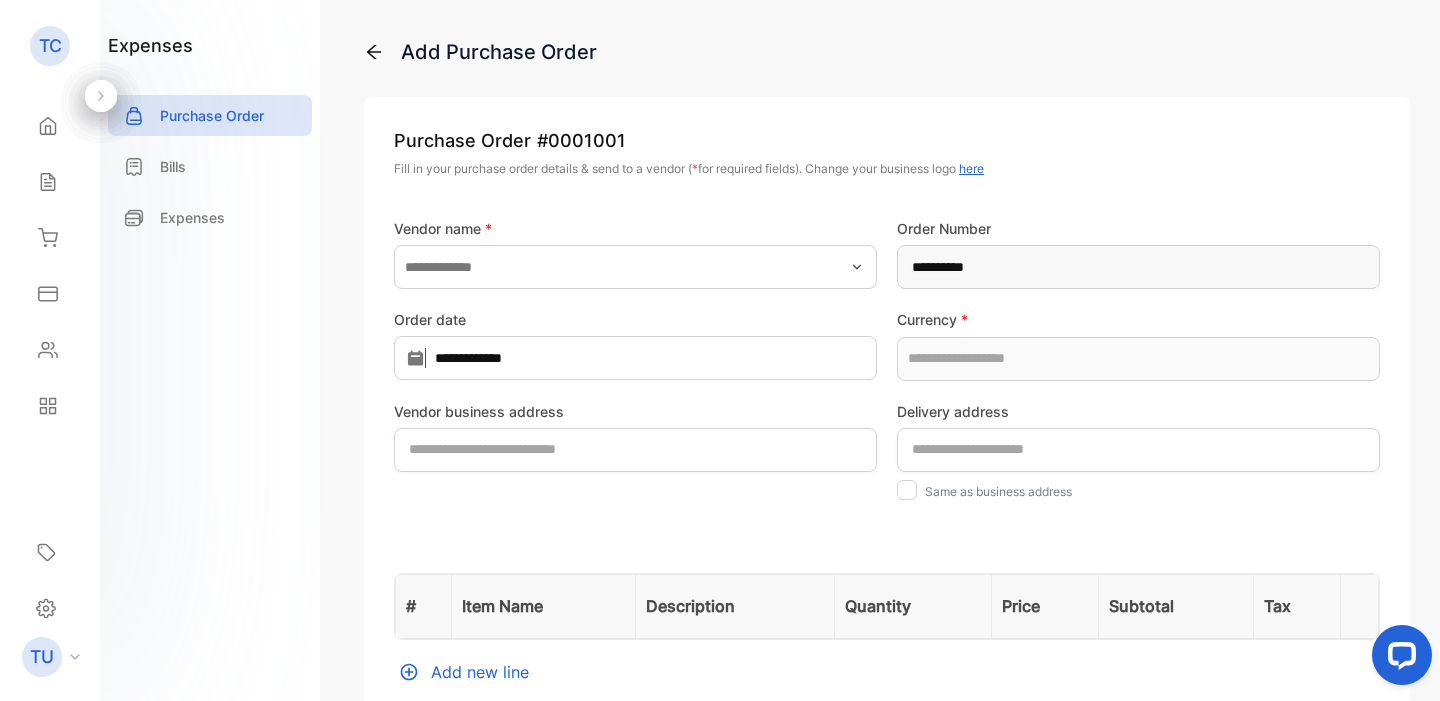 type on "**********" 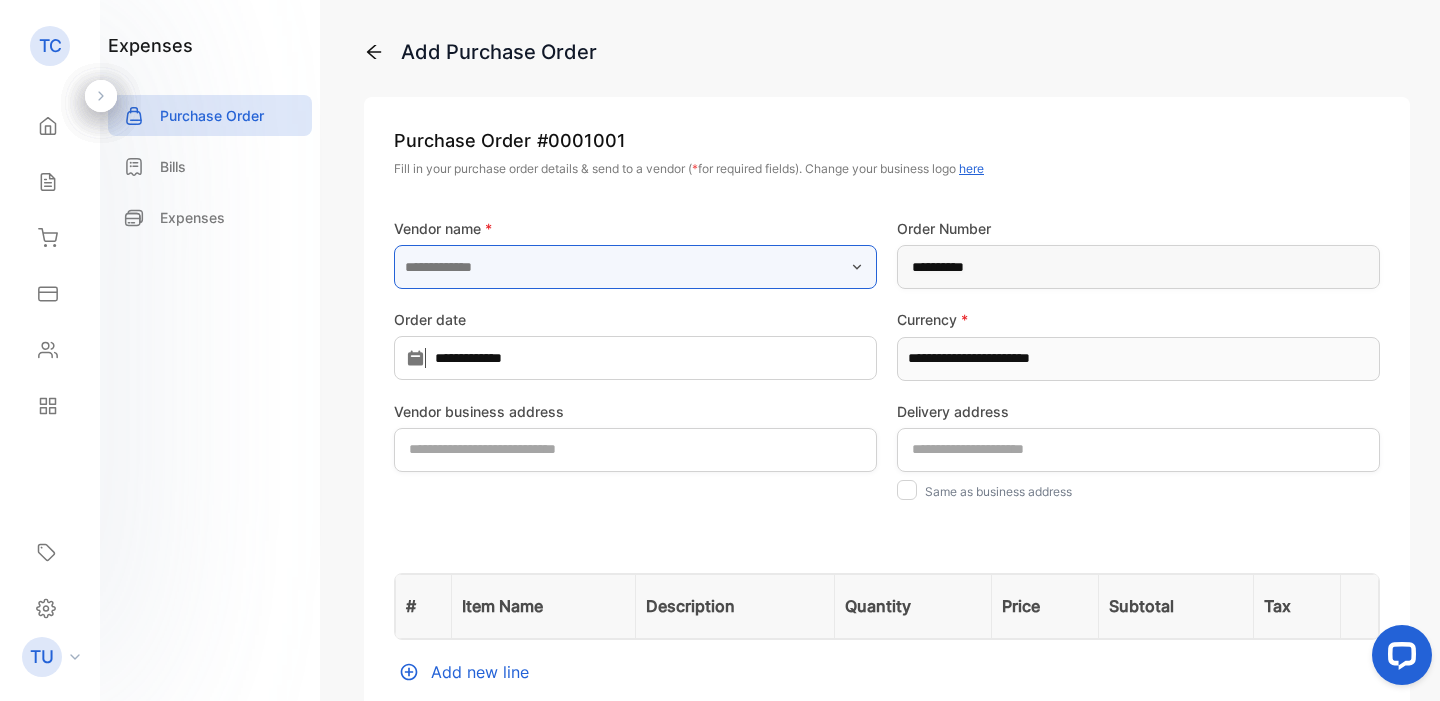 click at bounding box center [635, 267] 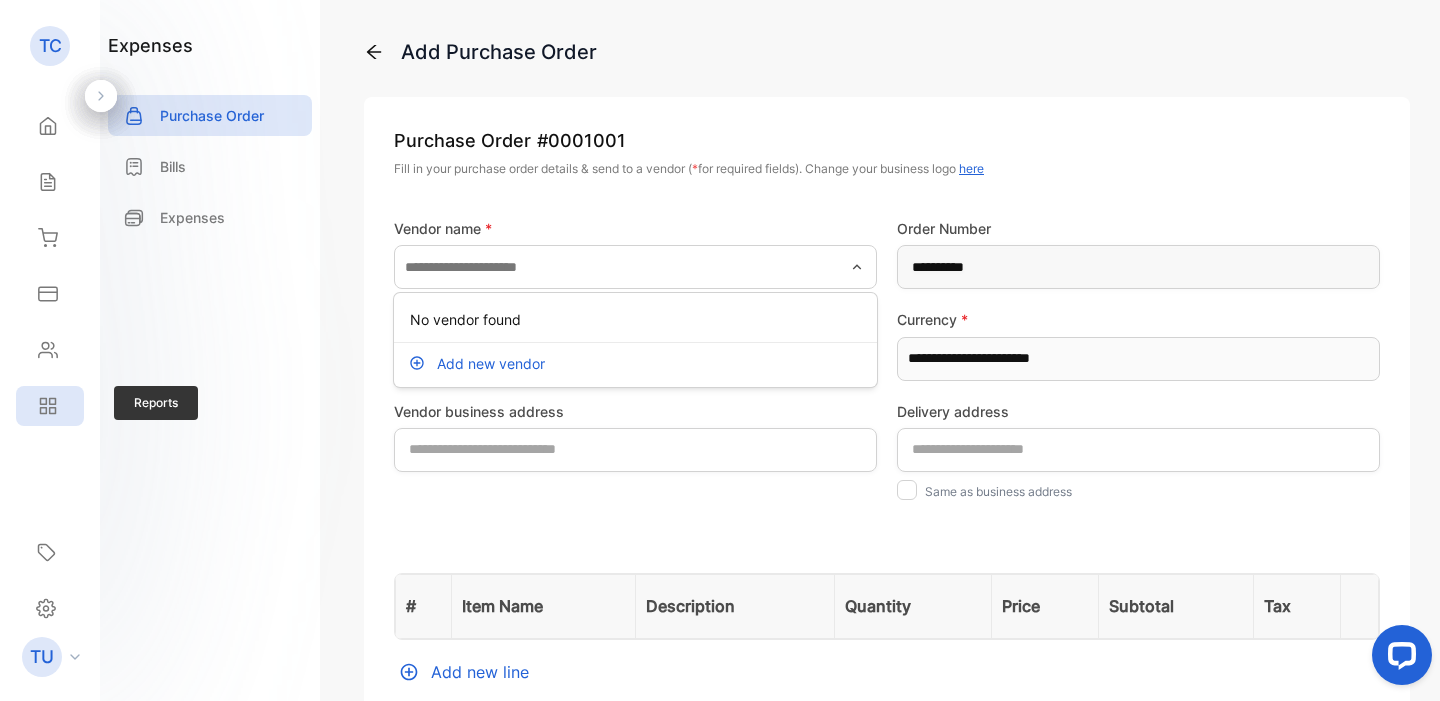 click on "Reports" at bounding box center (50, 406) 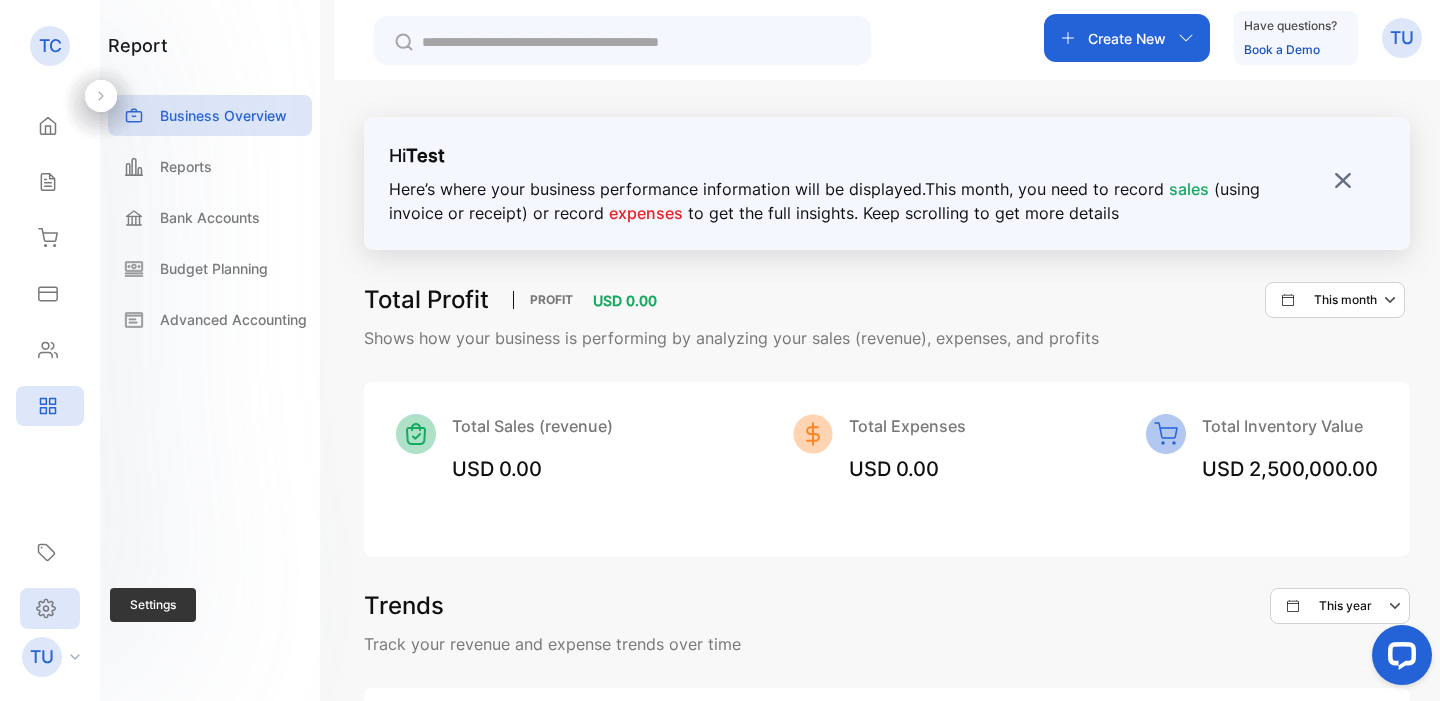 click 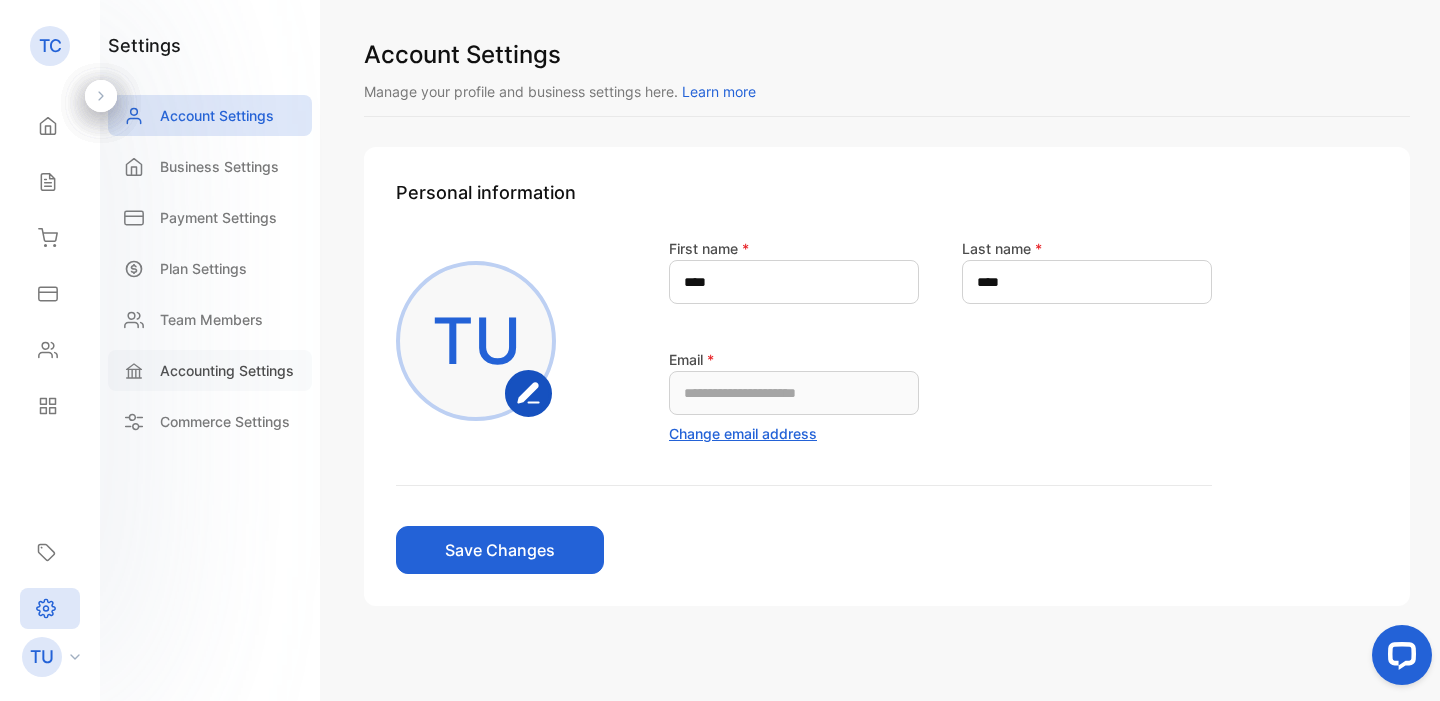 click on "Accounting Settings" at bounding box center [227, 370] 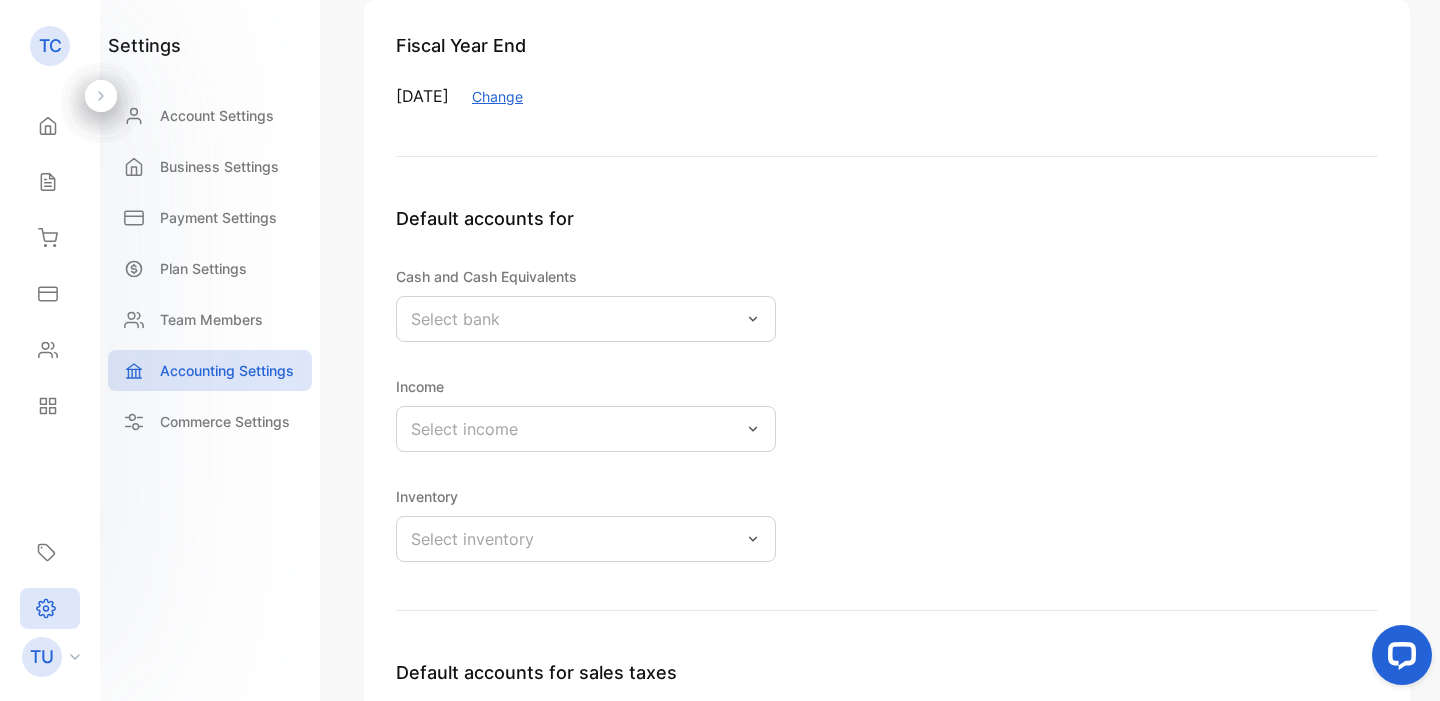 scroll, scrollTop: 144, scrollLeft: 0, axis: vertical 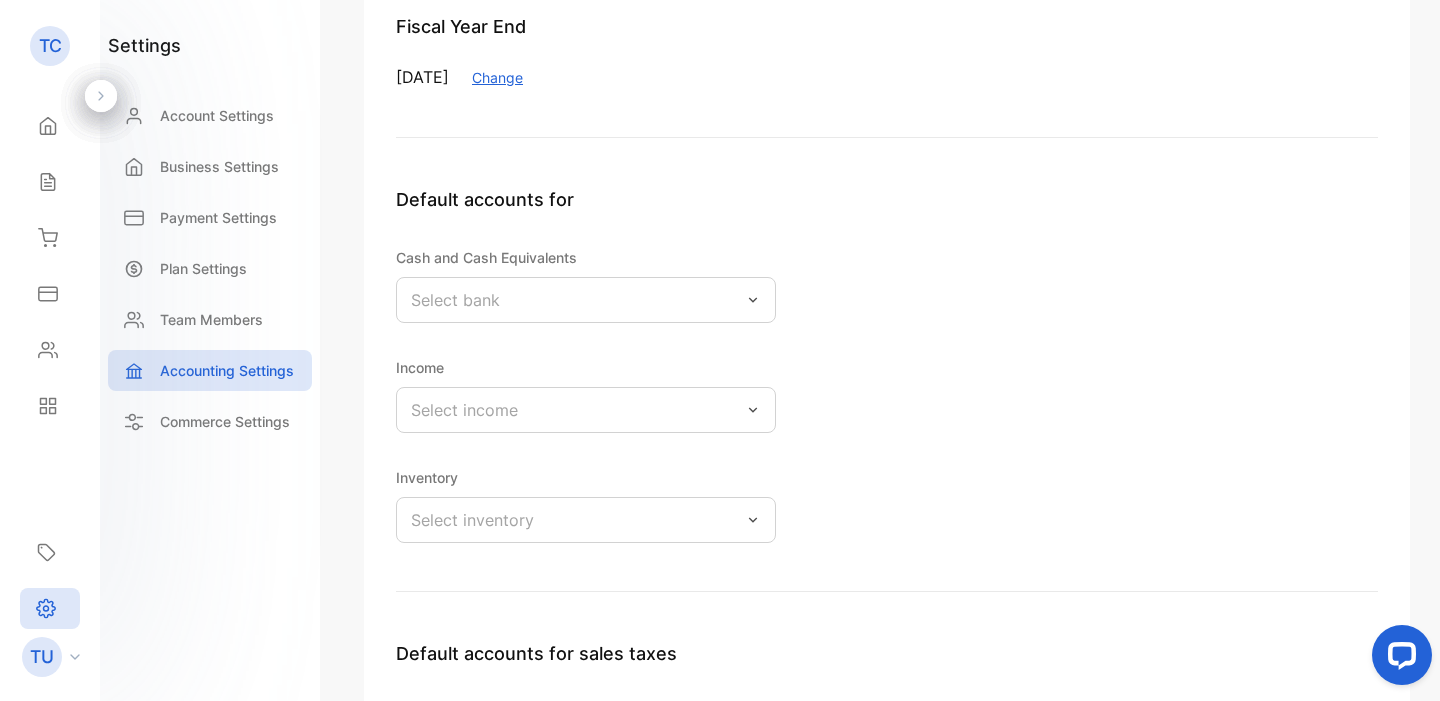 click 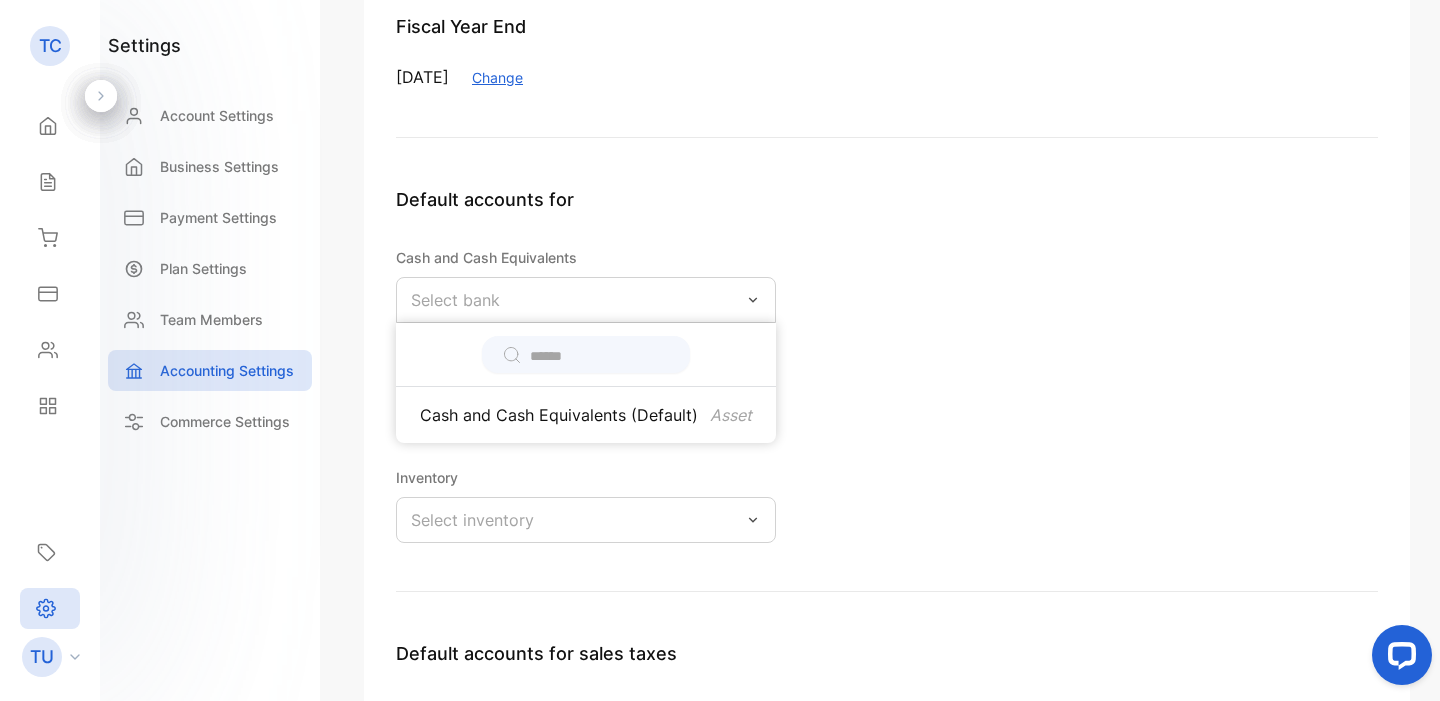 click on "Default accounts for Cash and Cash Equivalents   Select bank Cash and Cash Equivalents (Default) Asset Income   Select income Inventory   Select inventory" at bounding box center [887, 389] 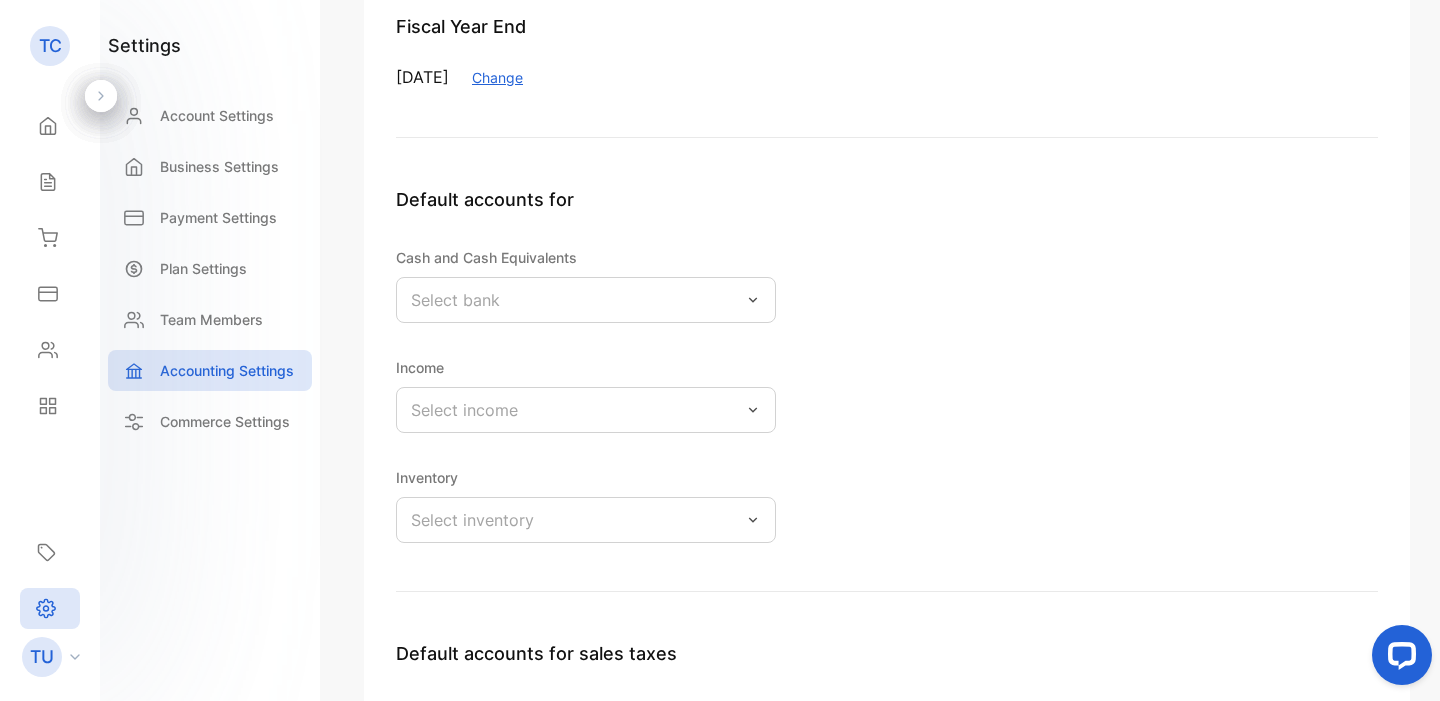 click on "Select income" at bounding box center (586, 410) 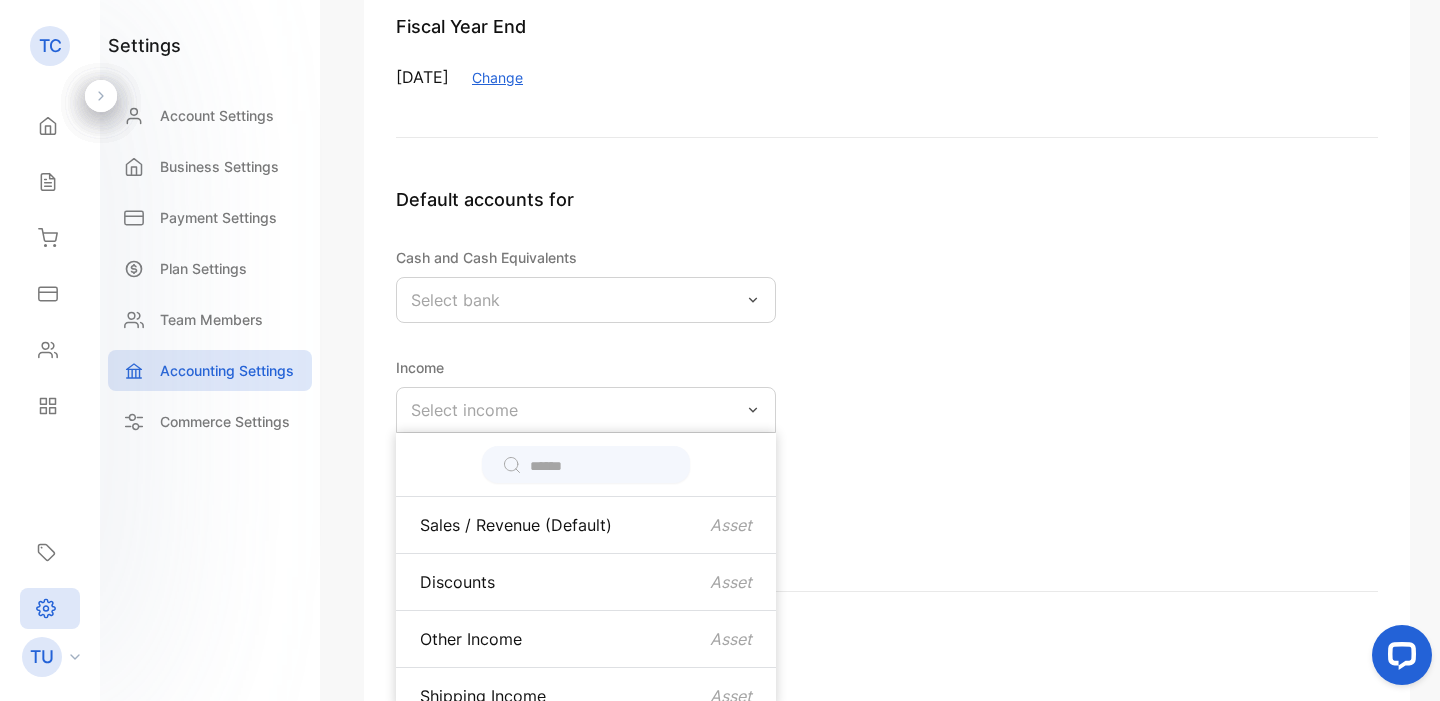 click on "Default accounts for Cash and Cash Equivalents   Select bank Income   Select income Sales / Revenue (Default) Asset Discounts Asset Other Income Asset Shipping Income Asset Vendor Refunds Asset Inventory   Select inventory" at bounding box center [887, 389] 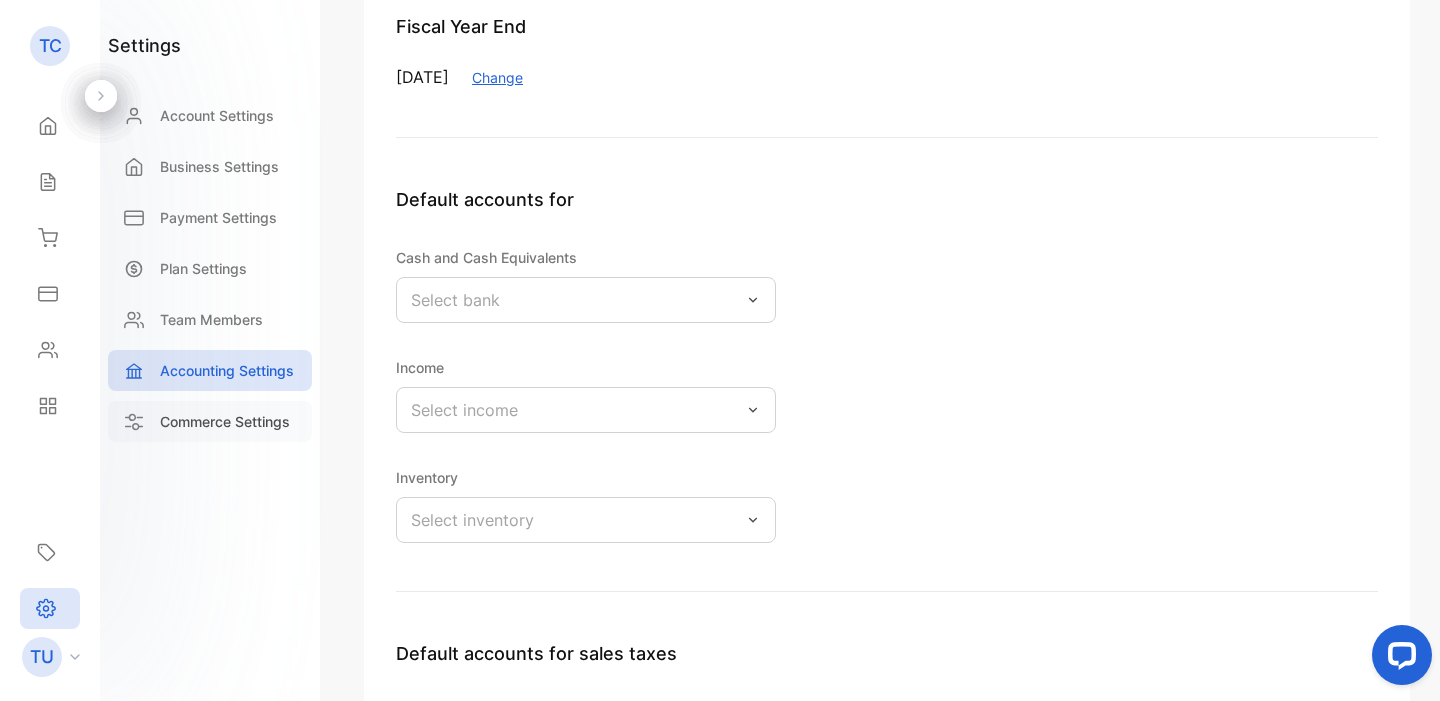 click on "Commerce Settings" at bounding box center [225, 421] 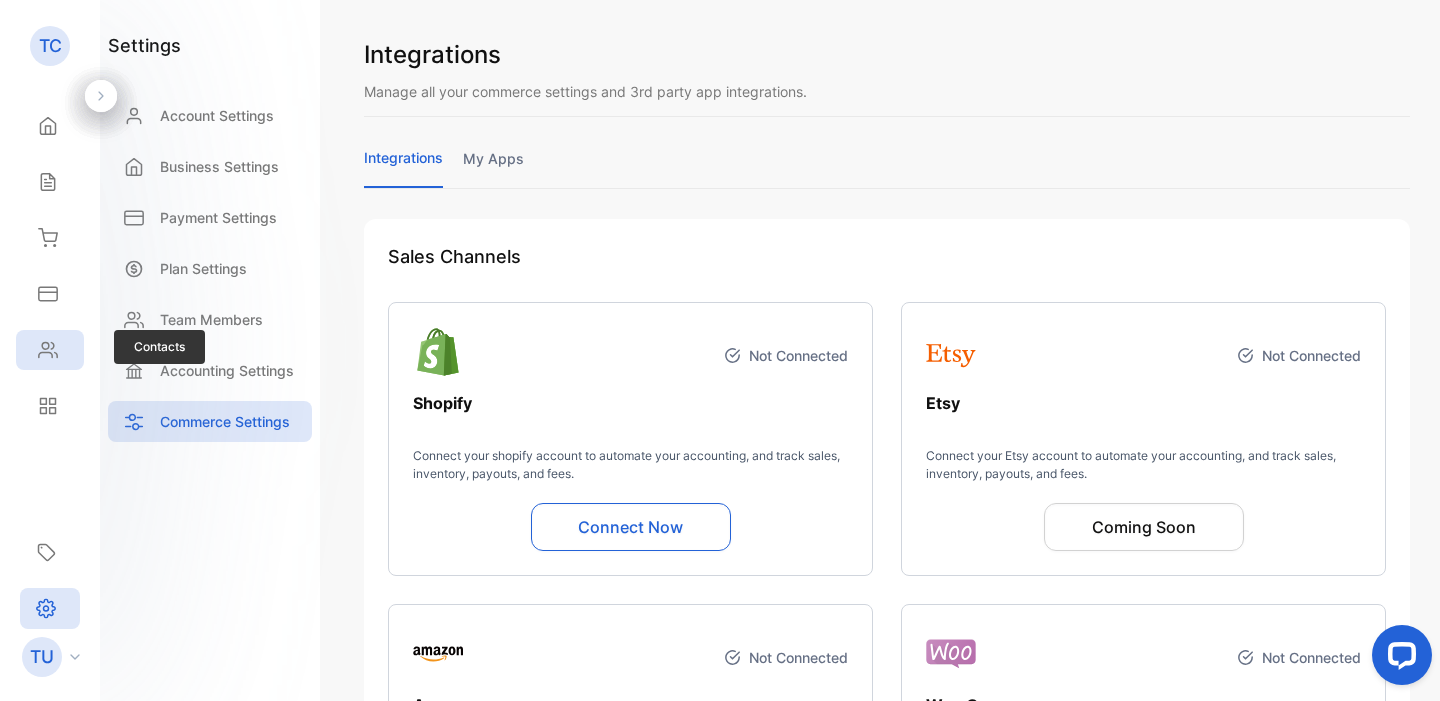click on "Contacts" at bounding box center (45, 350) 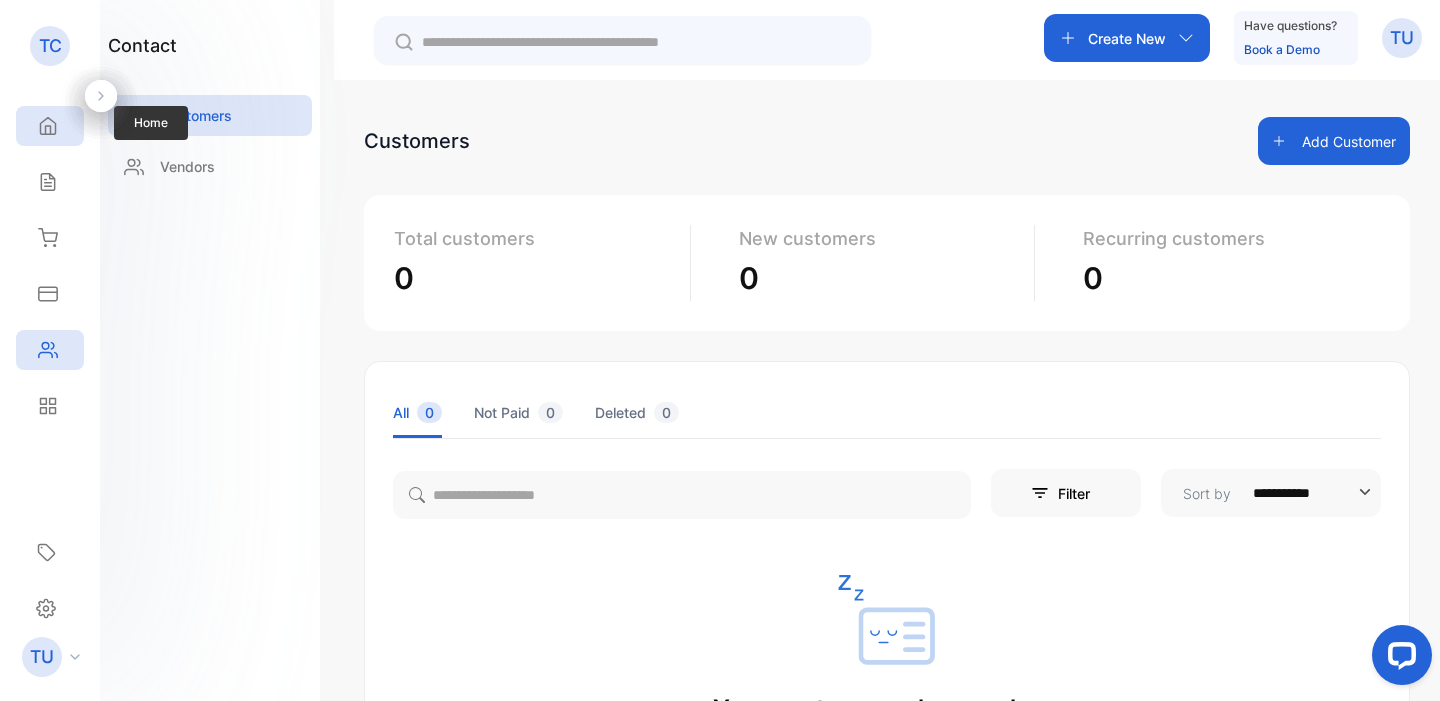 click on "Home" at bounding box center [50, 126] 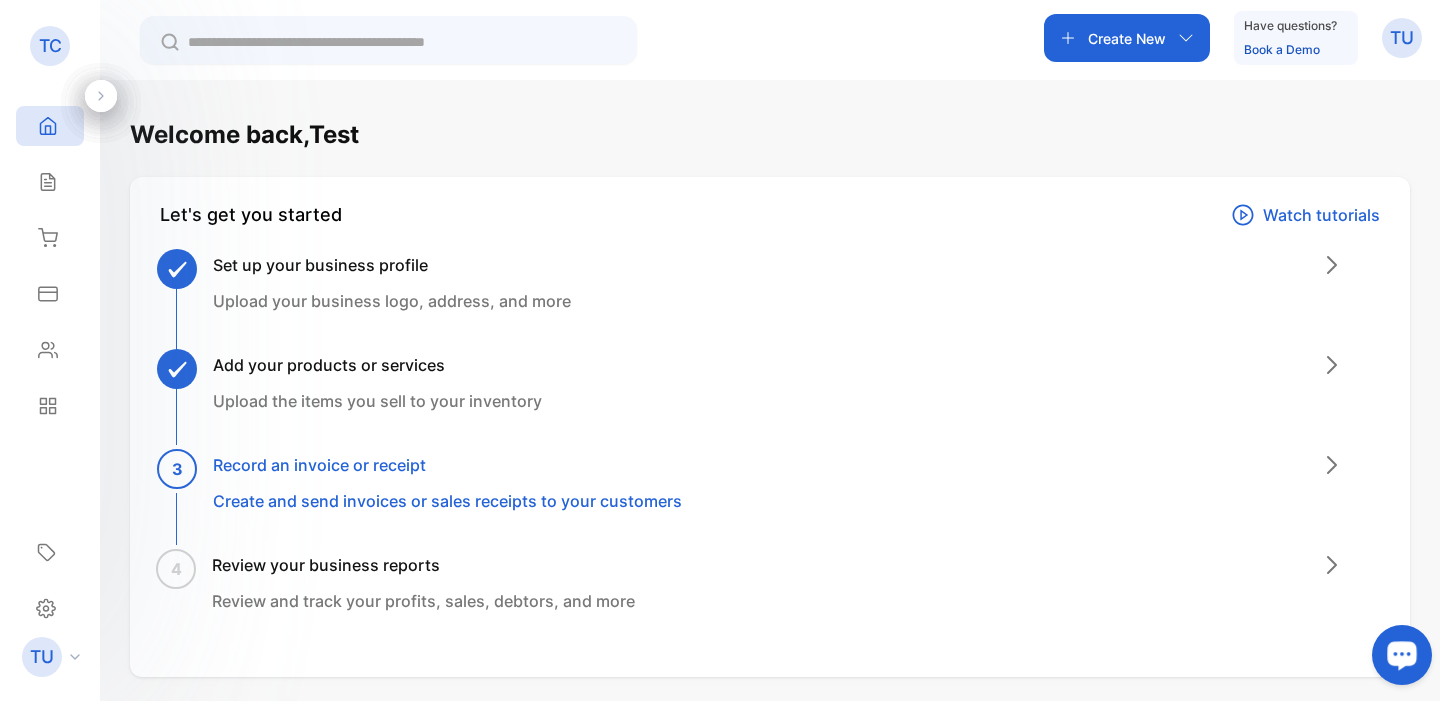 click at bounding box center (1402, 654) 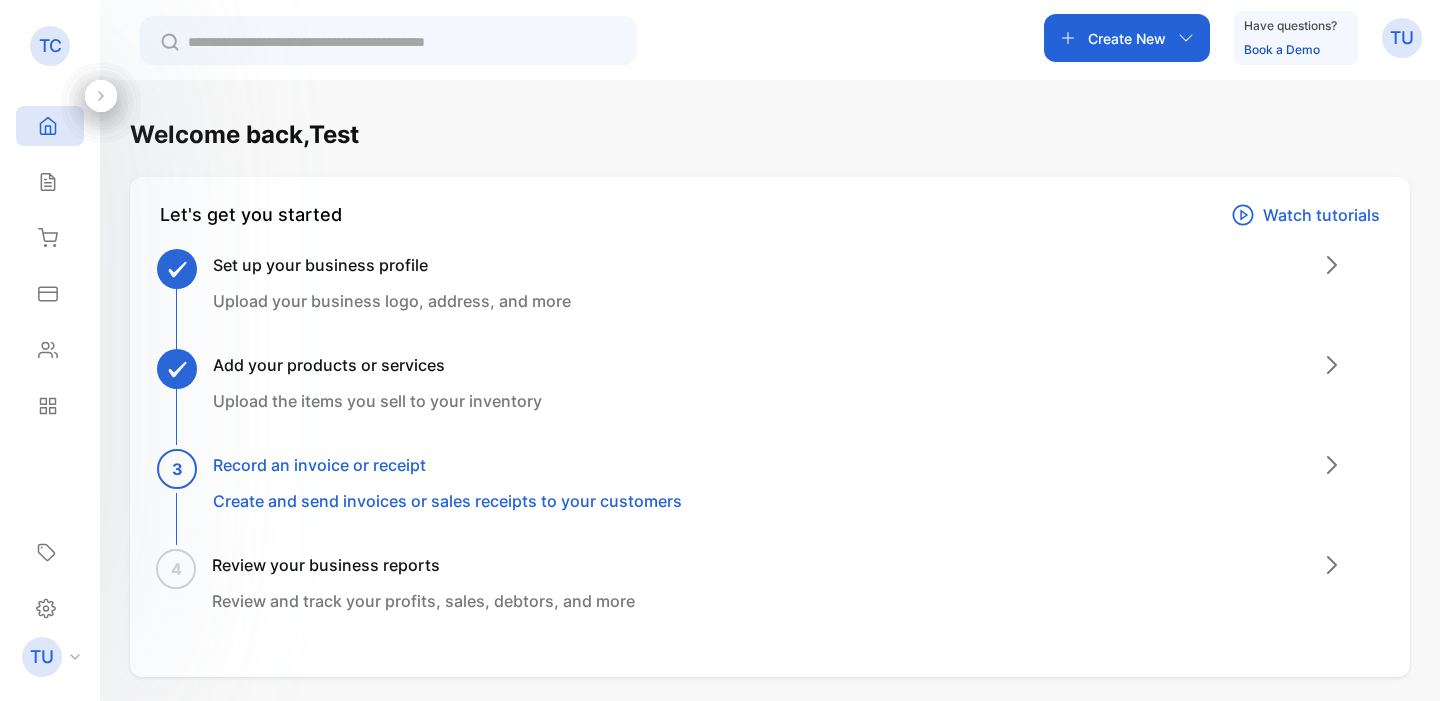 click on "3 Record an invoice or receipt Create and send invoices or sales receipts to your customers" at bounding box center (778, 503) 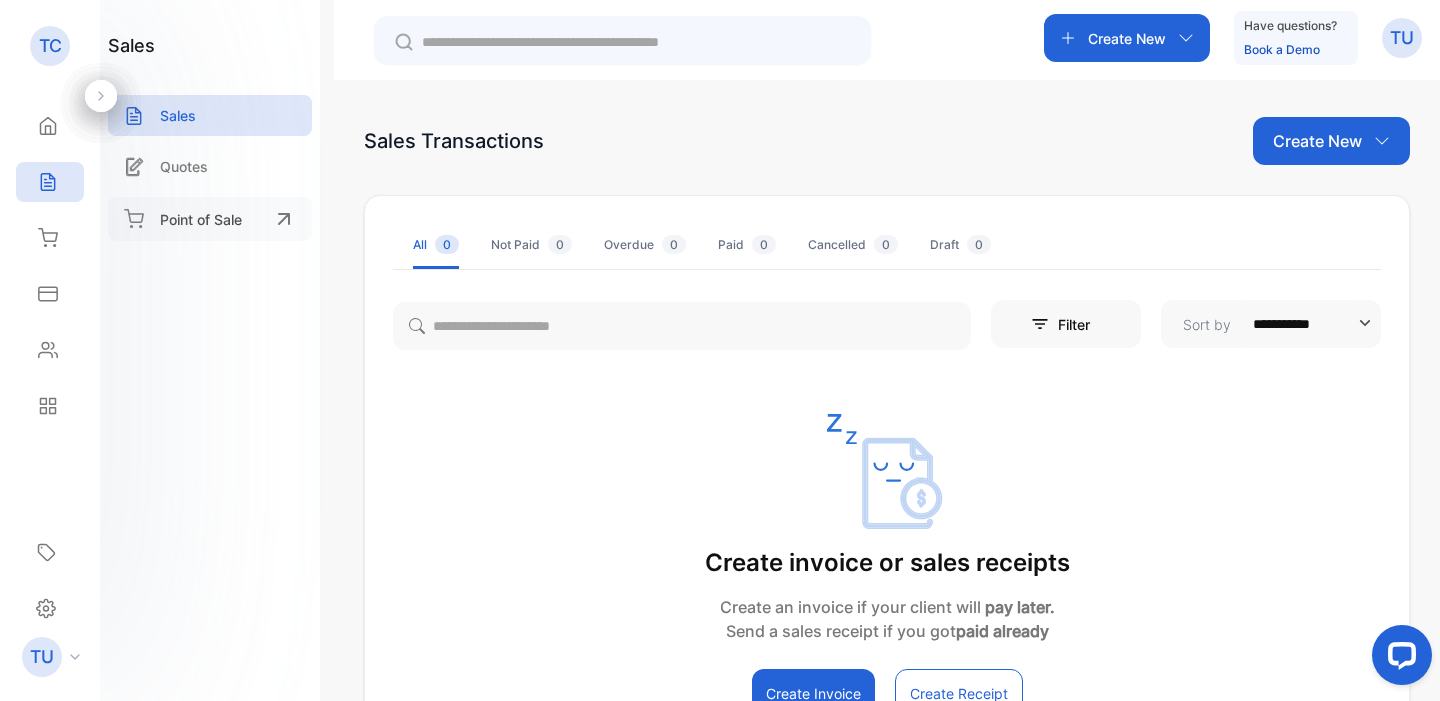 click on "Point of Sale" at bounding box center [210, 219] 